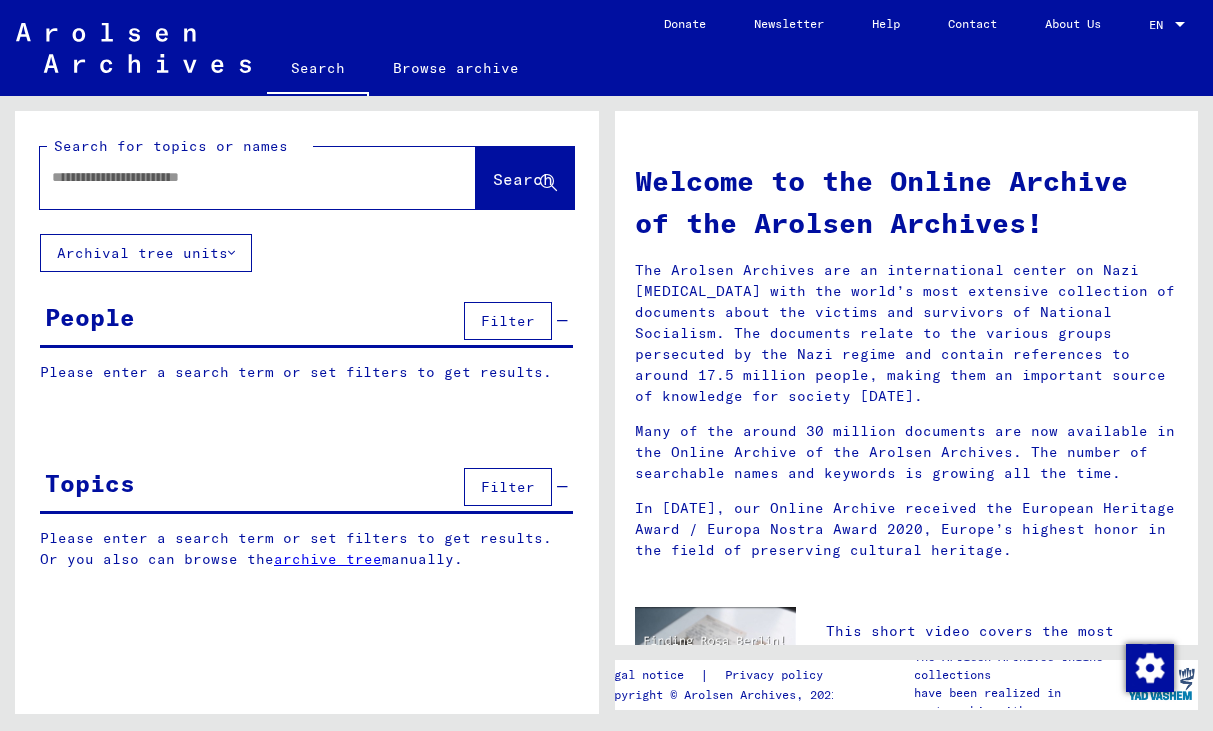 scroll, scrollTop: 0, scrollLeft: 0, axis: both 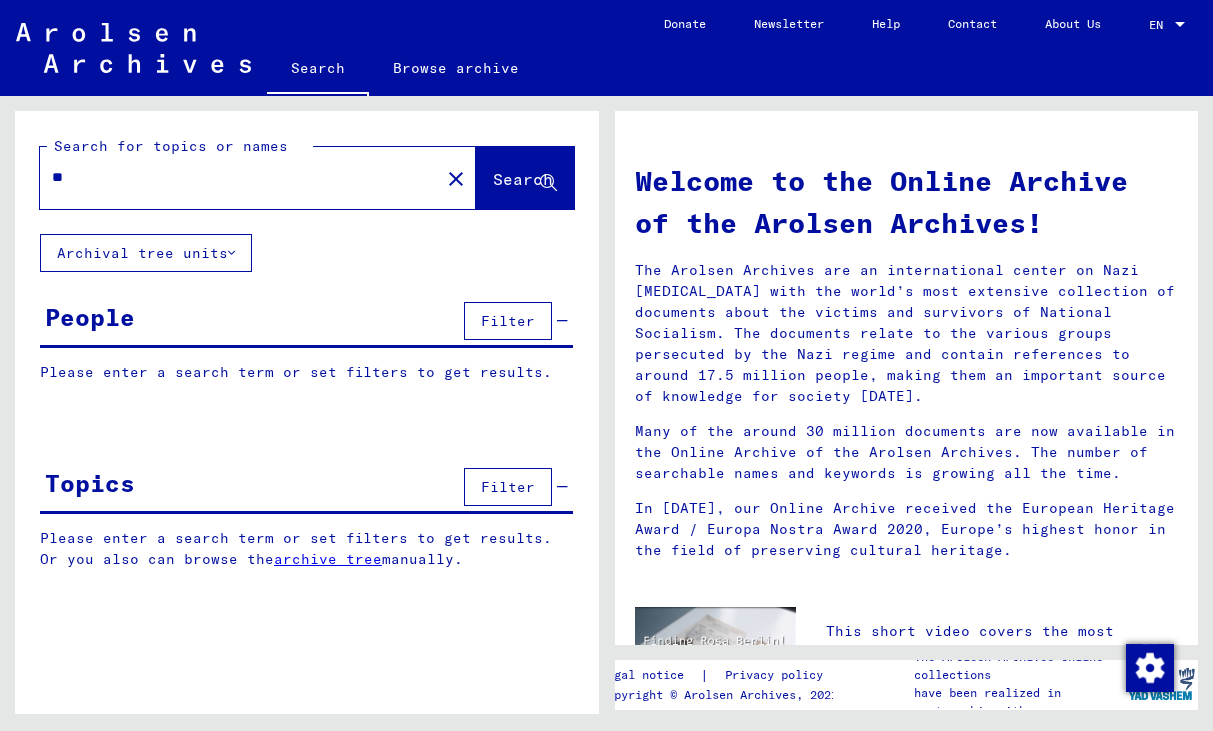 type on "*" 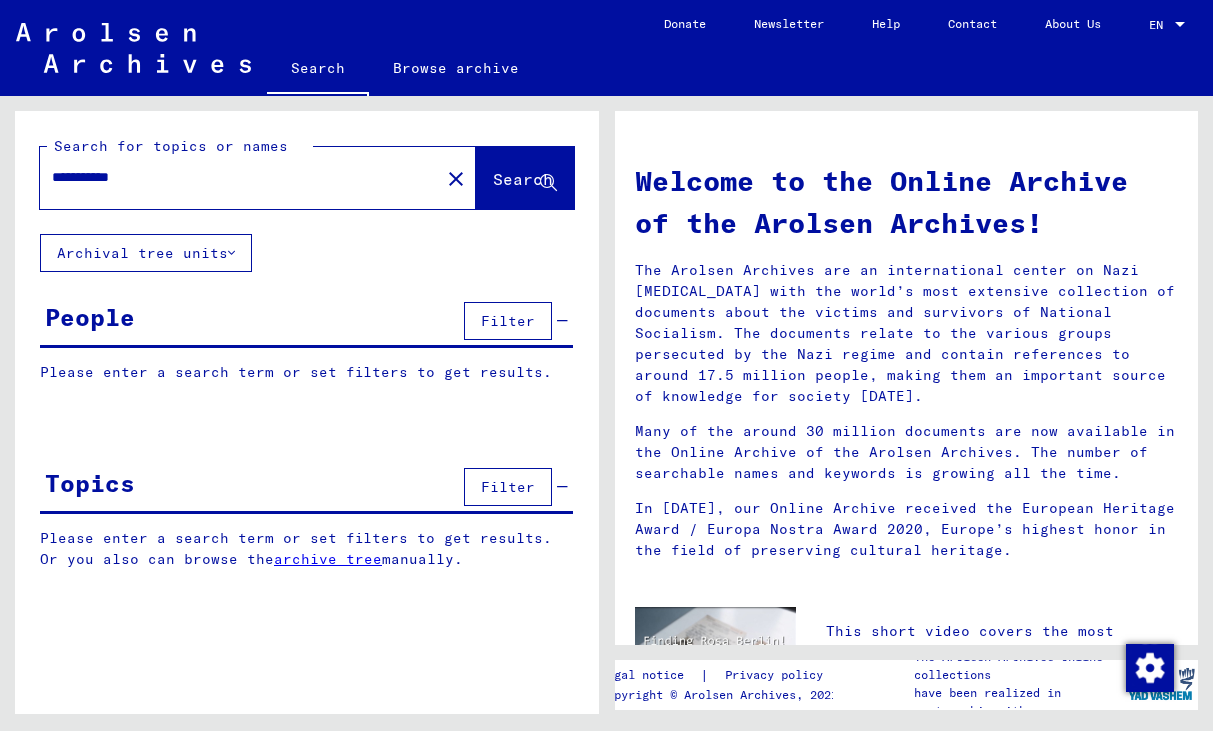 drag, startPoint x: 124, startPoint y: 186, endPoint x: 500, endPoint y: 183, distance: 376.01196 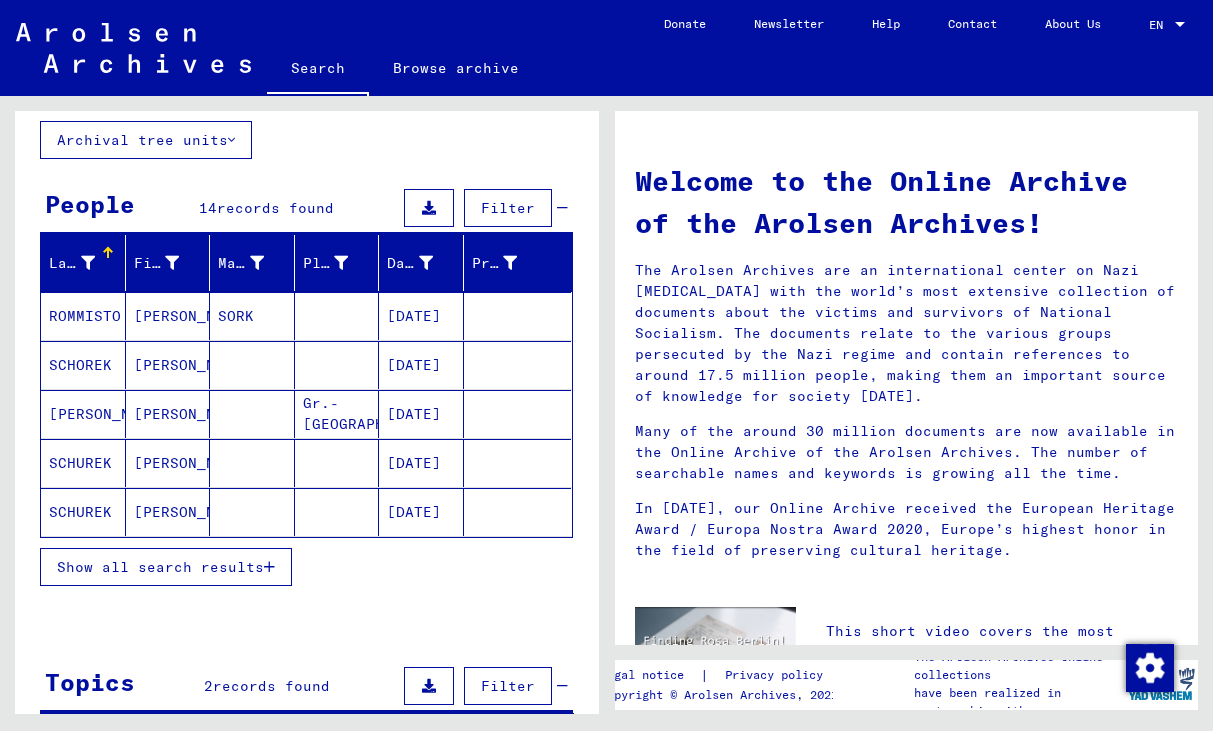 scroll, scrollTop: 115, scrollLeft: 0, axis: vertical 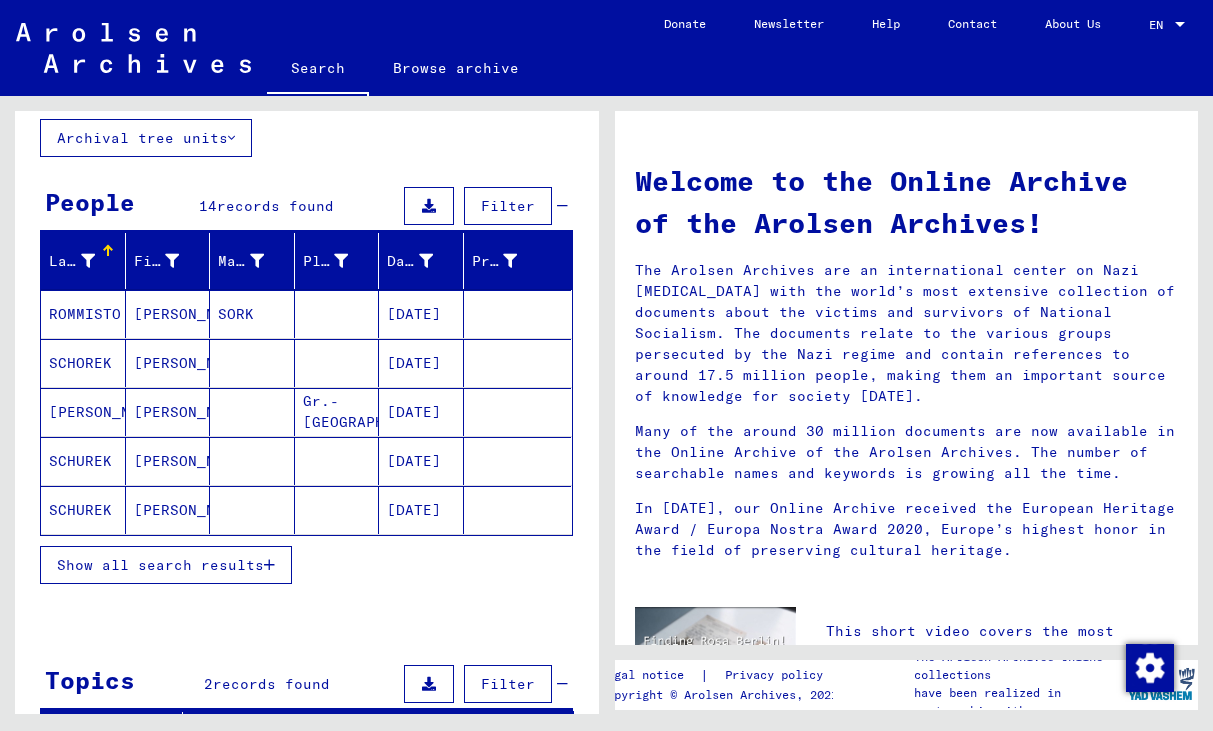 click on "Show all search results" at bounding box center (160, 565) 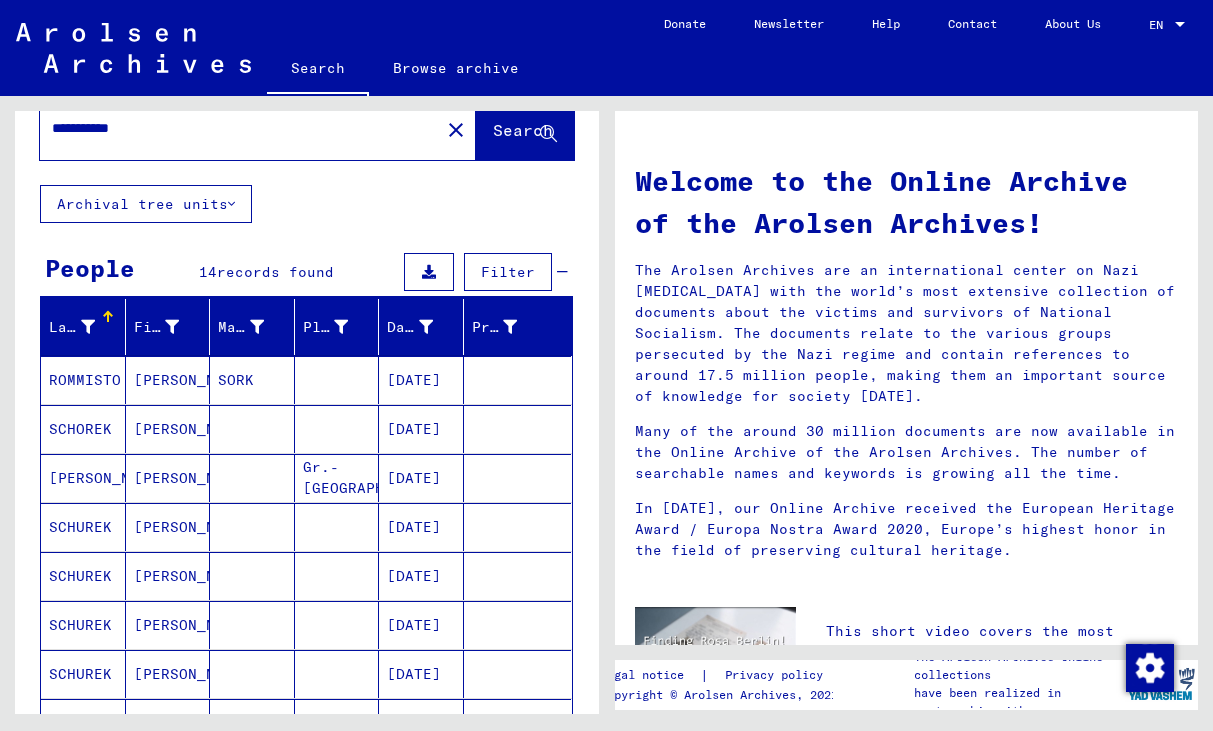 scroll, scrollTop: 0, scrollLeft: 0, axis: both 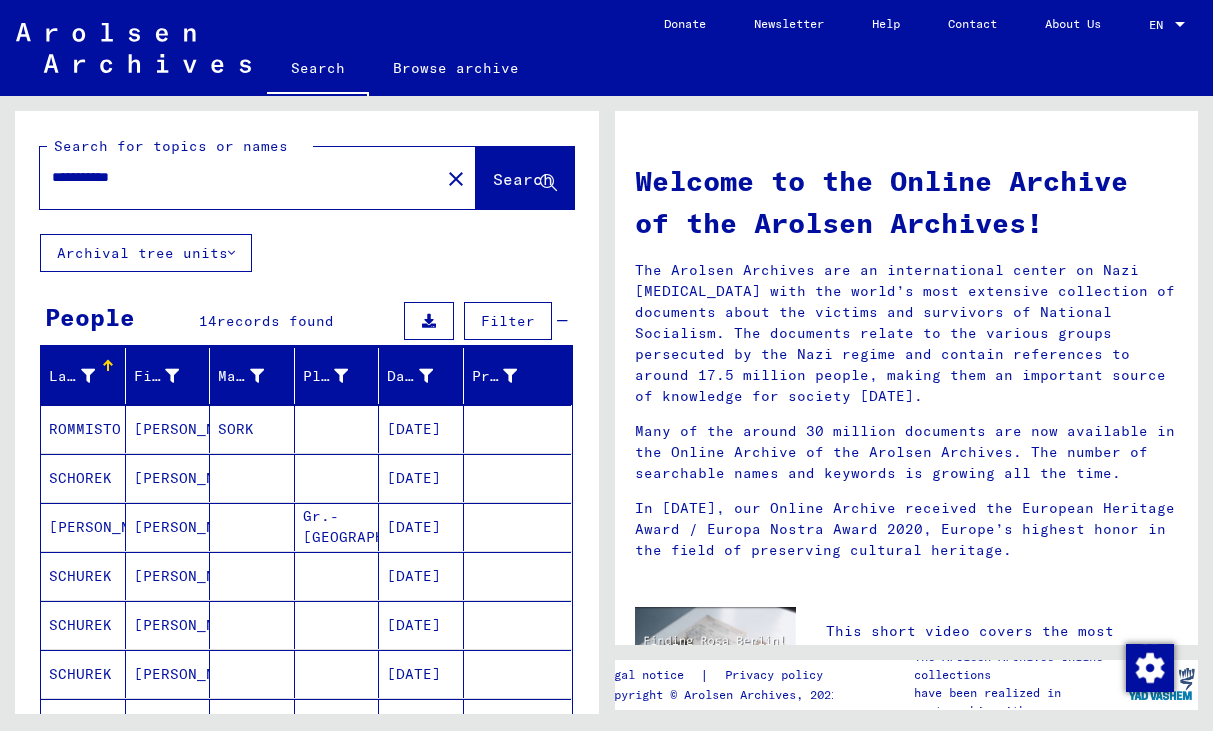click on "**********" at bounding box center (234, 177) 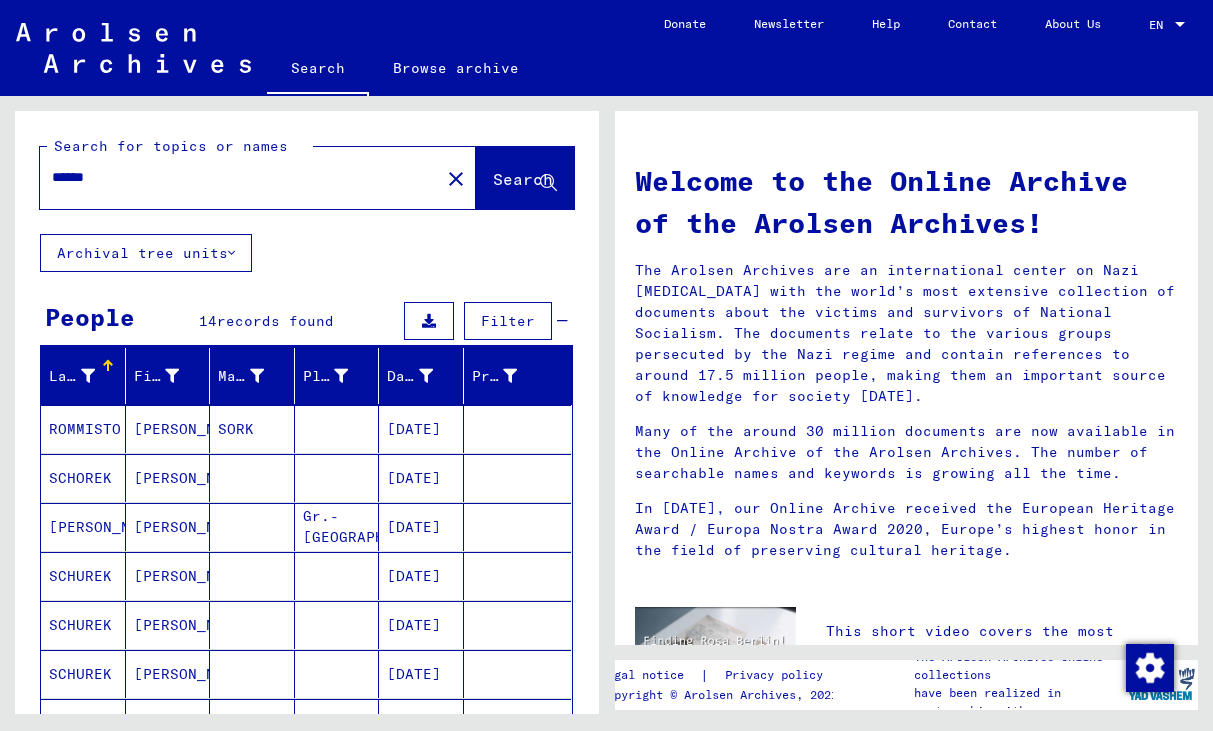 type on "******" 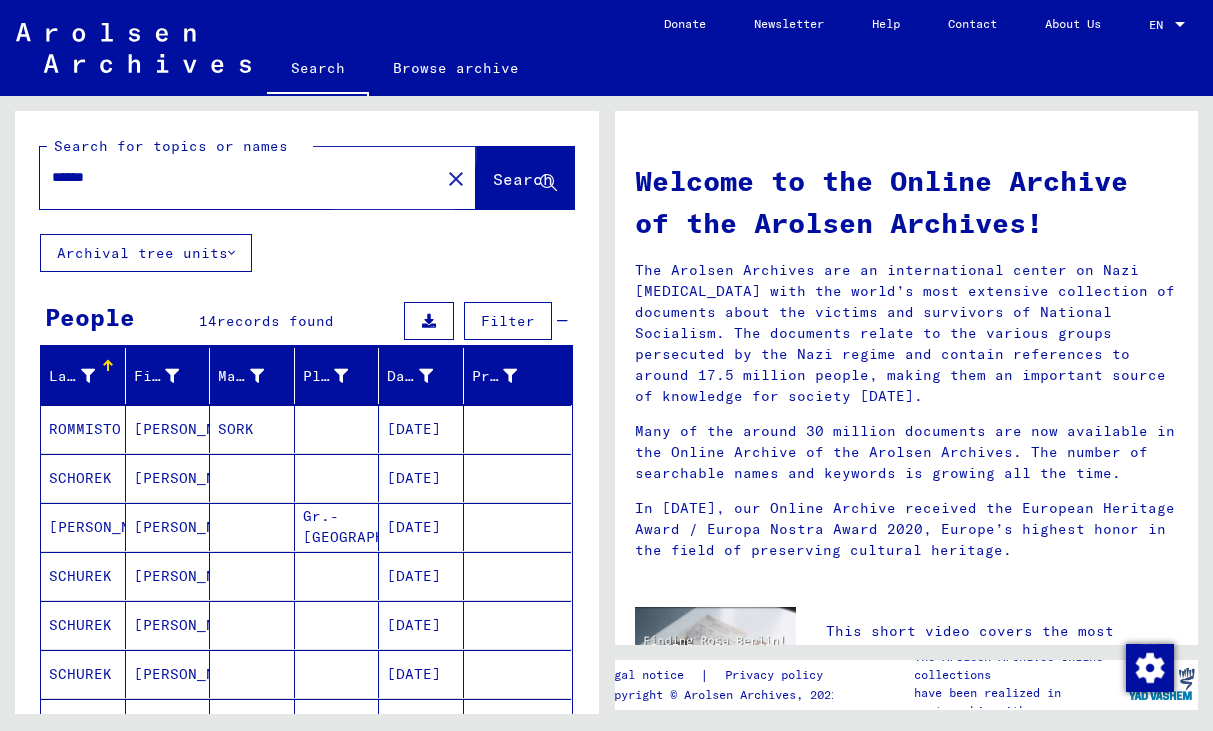 click on "Search" 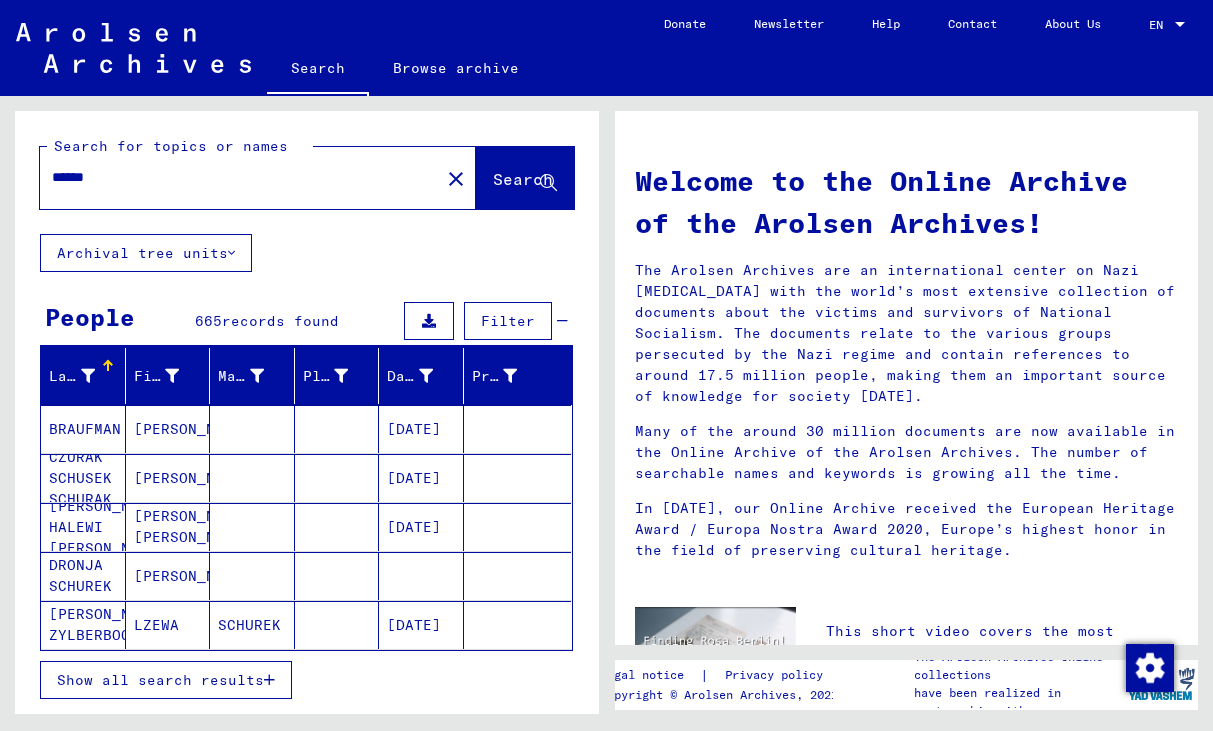 click on "Show all search results" at bounding box center [166, 680] 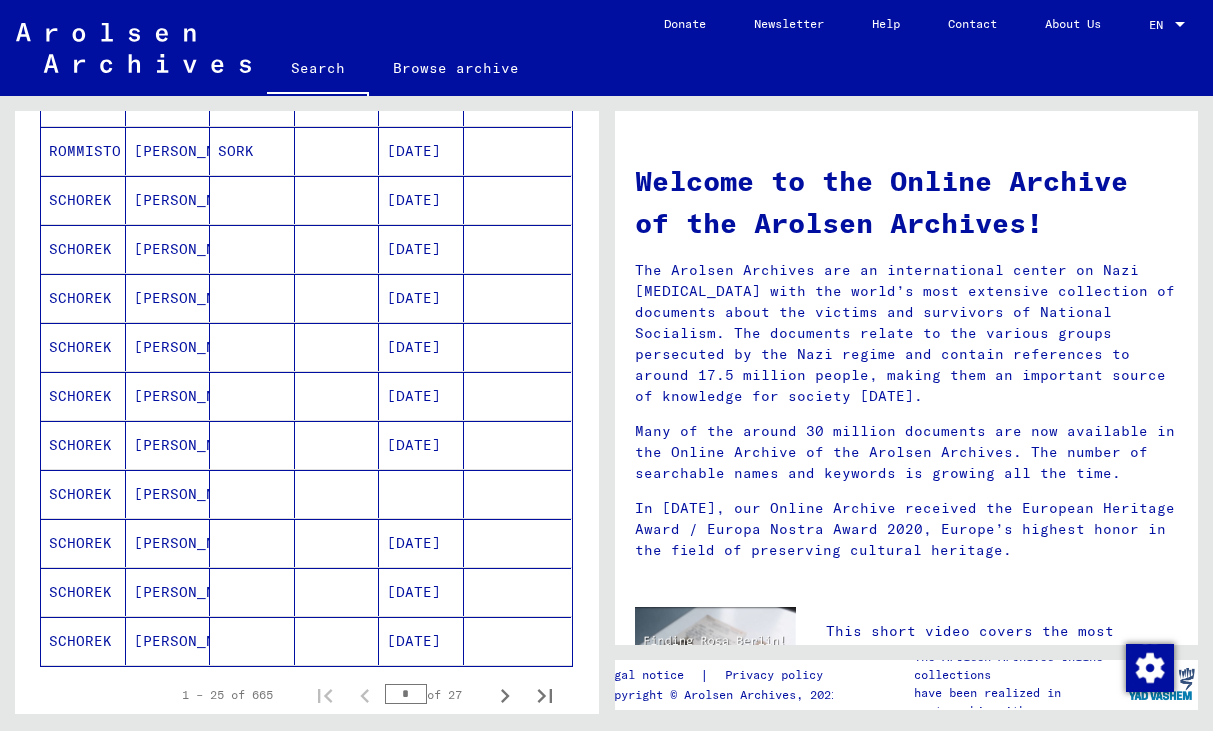scroll, scrollTop: 1158, scrollLeft: 0, axis: vertical 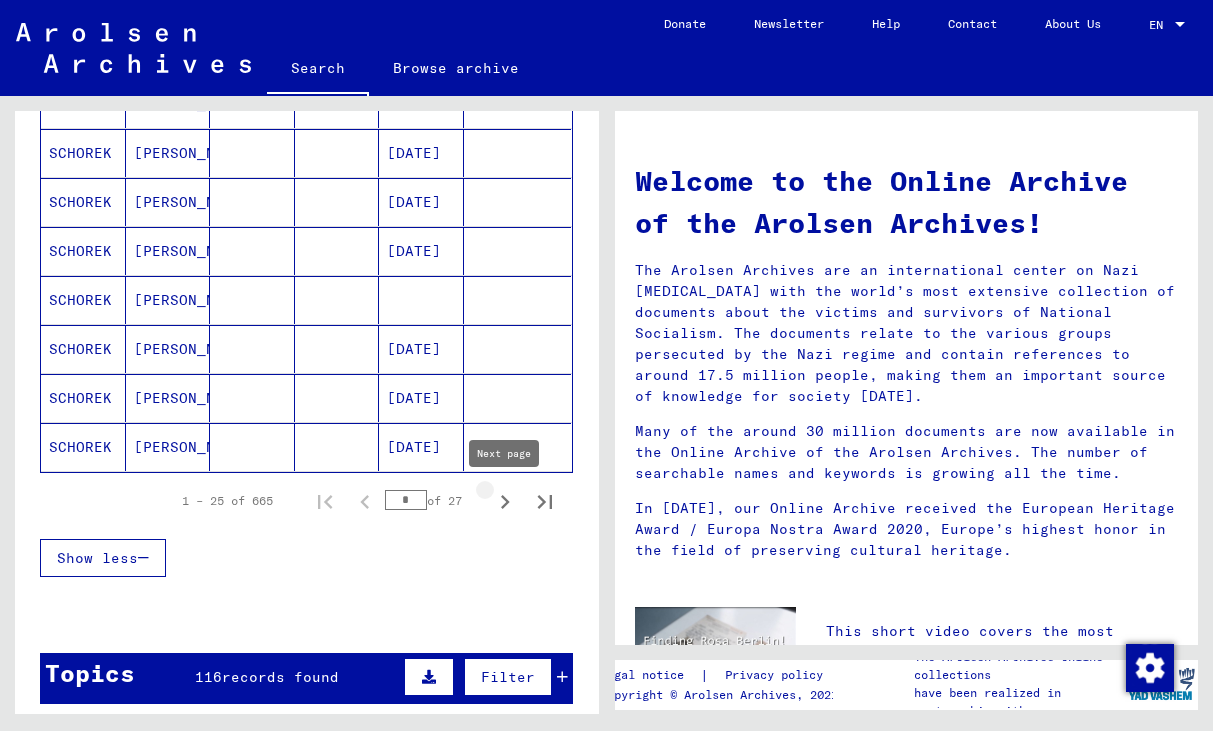 click 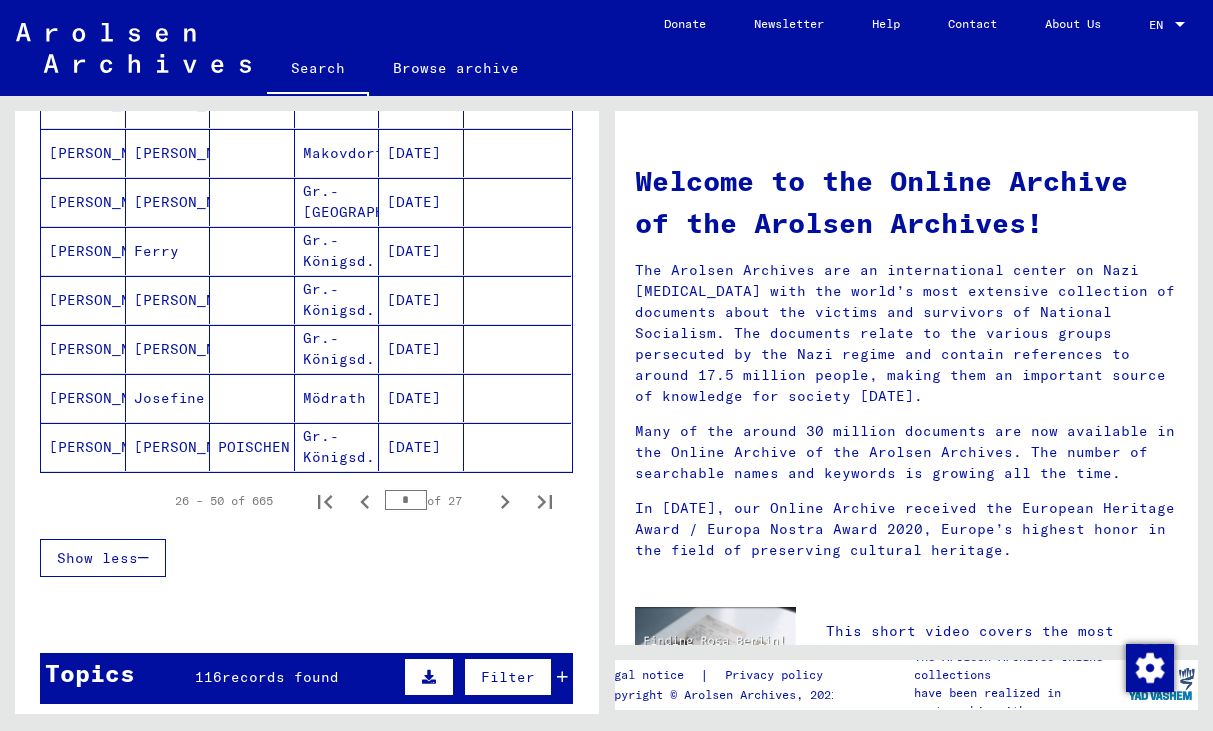 click 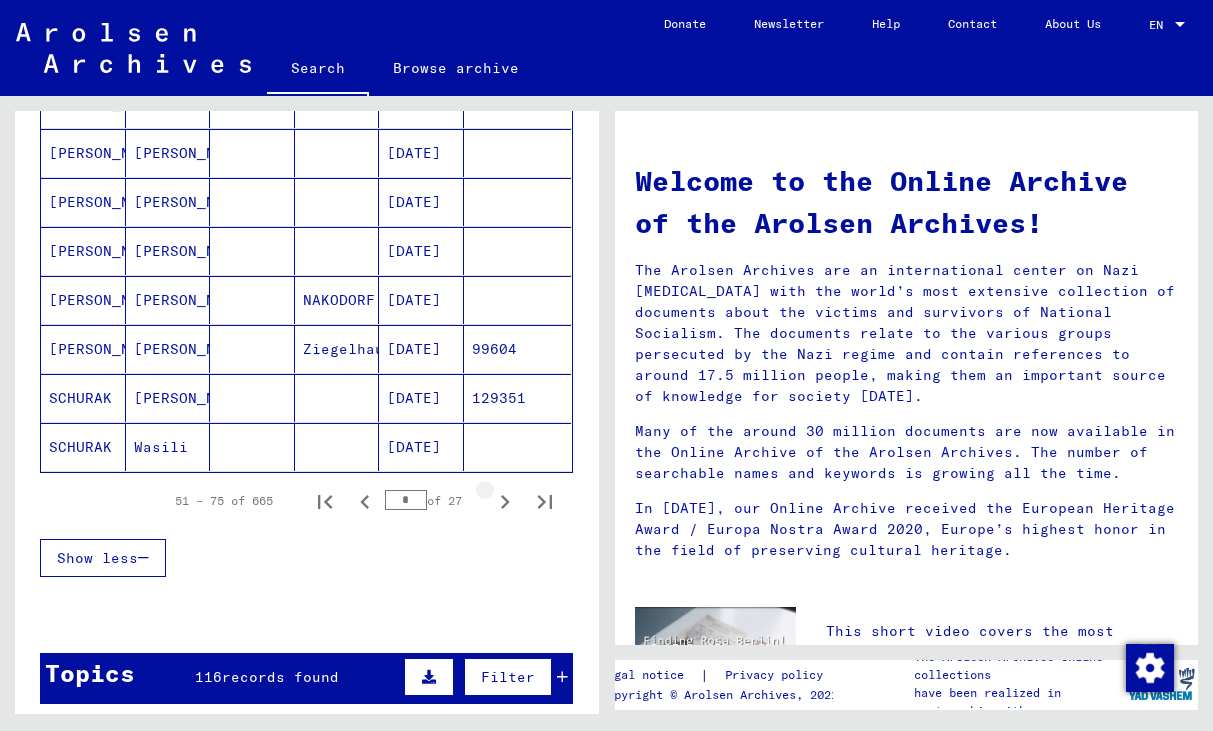 click 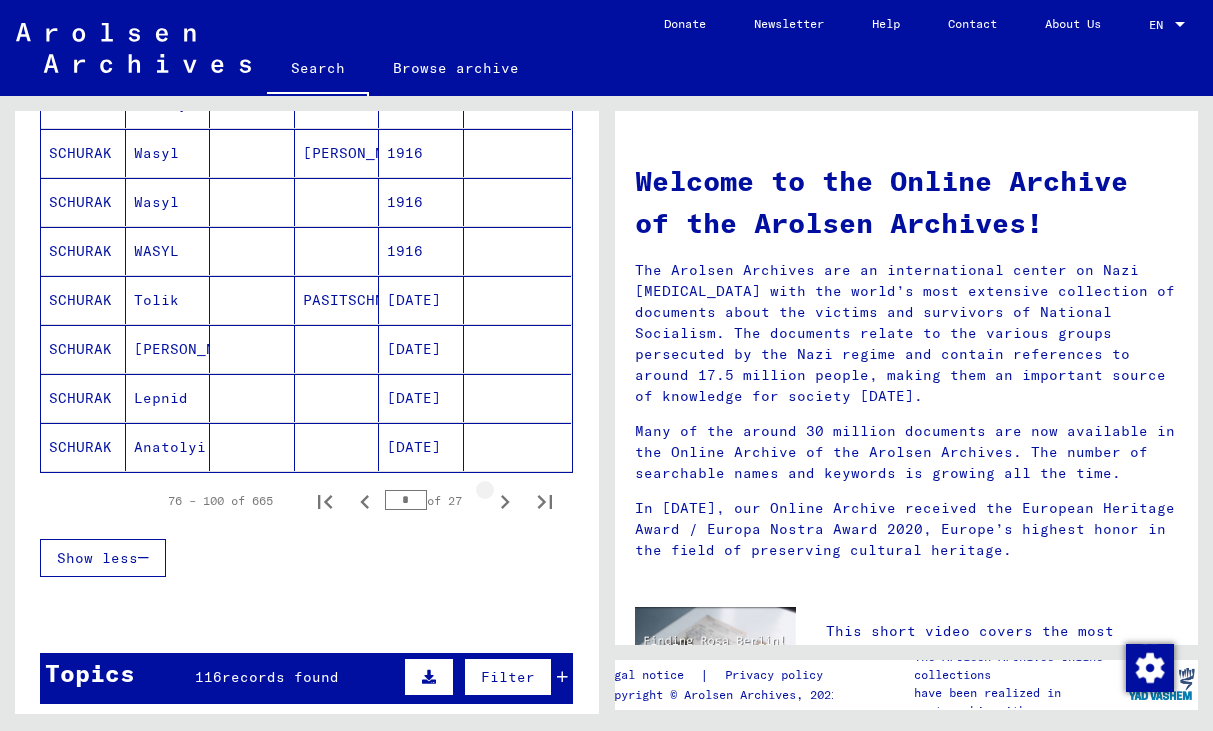click 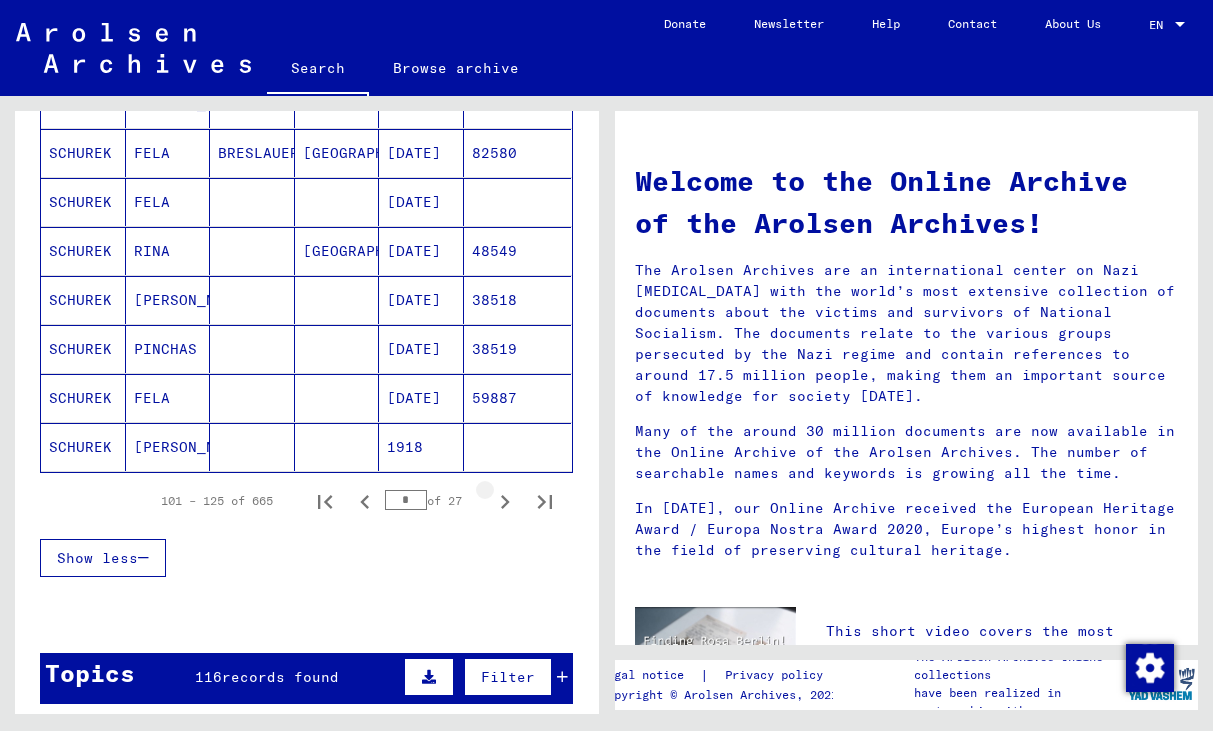 click 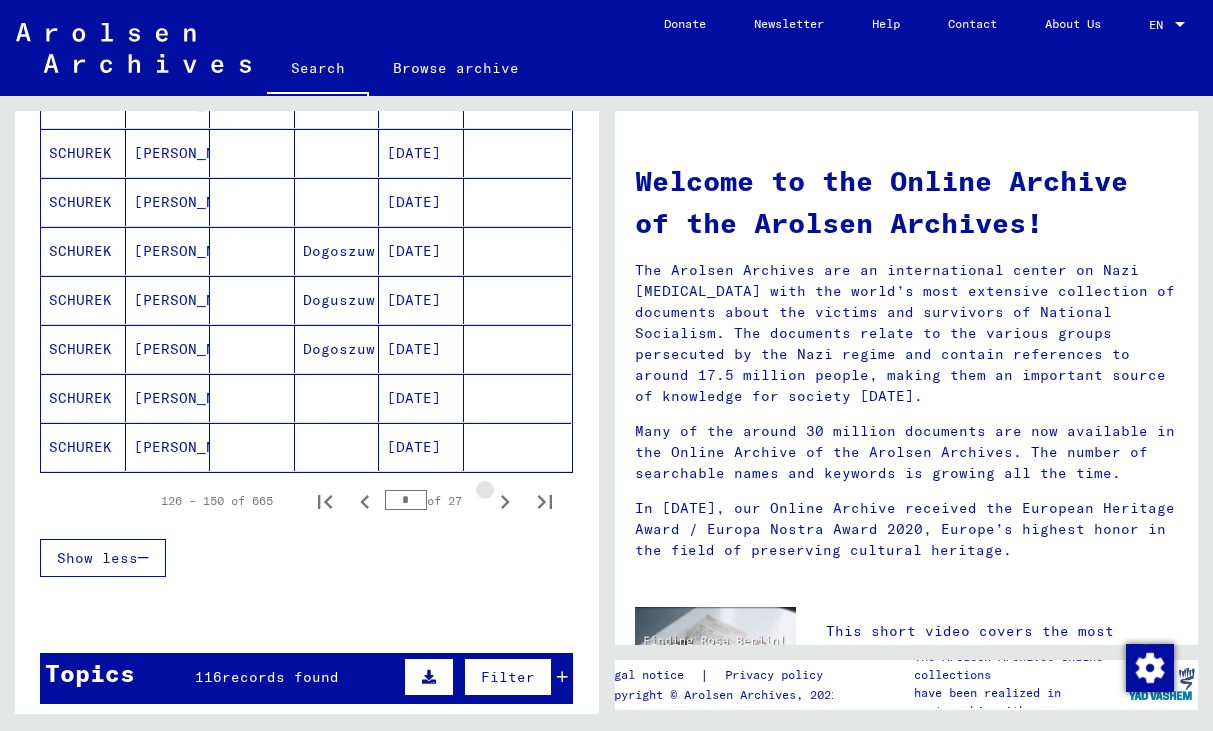 click 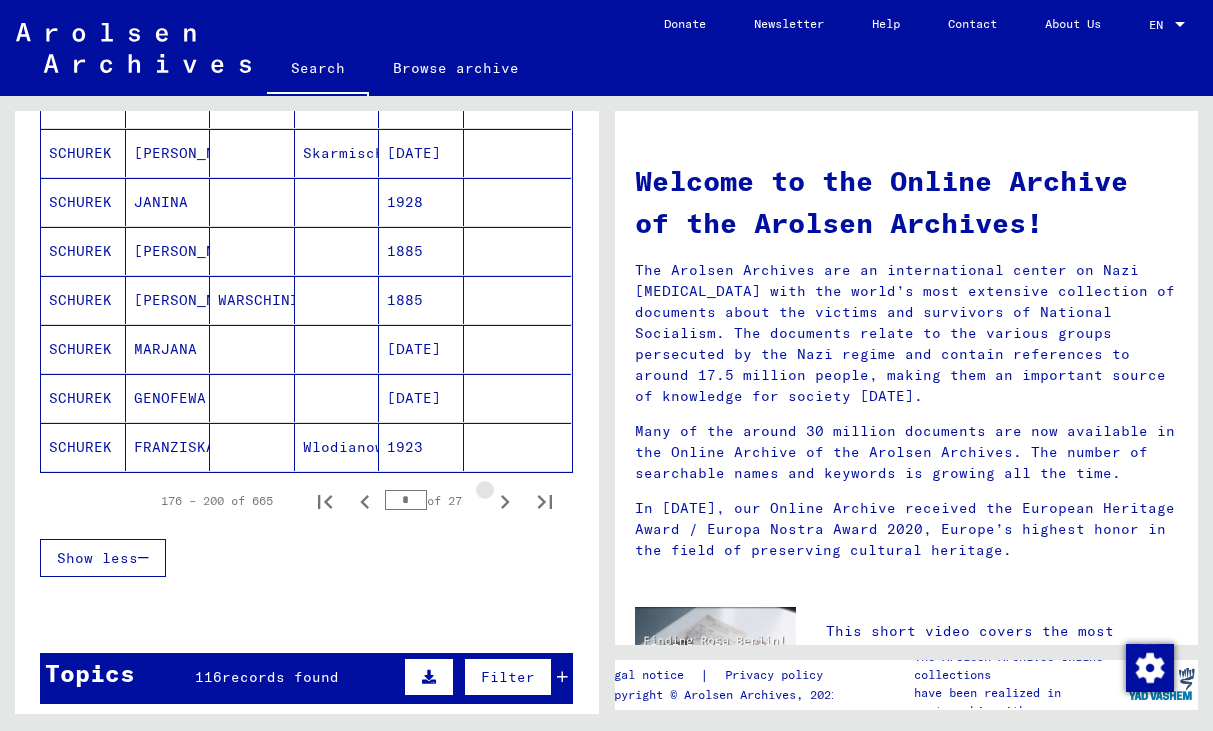 click 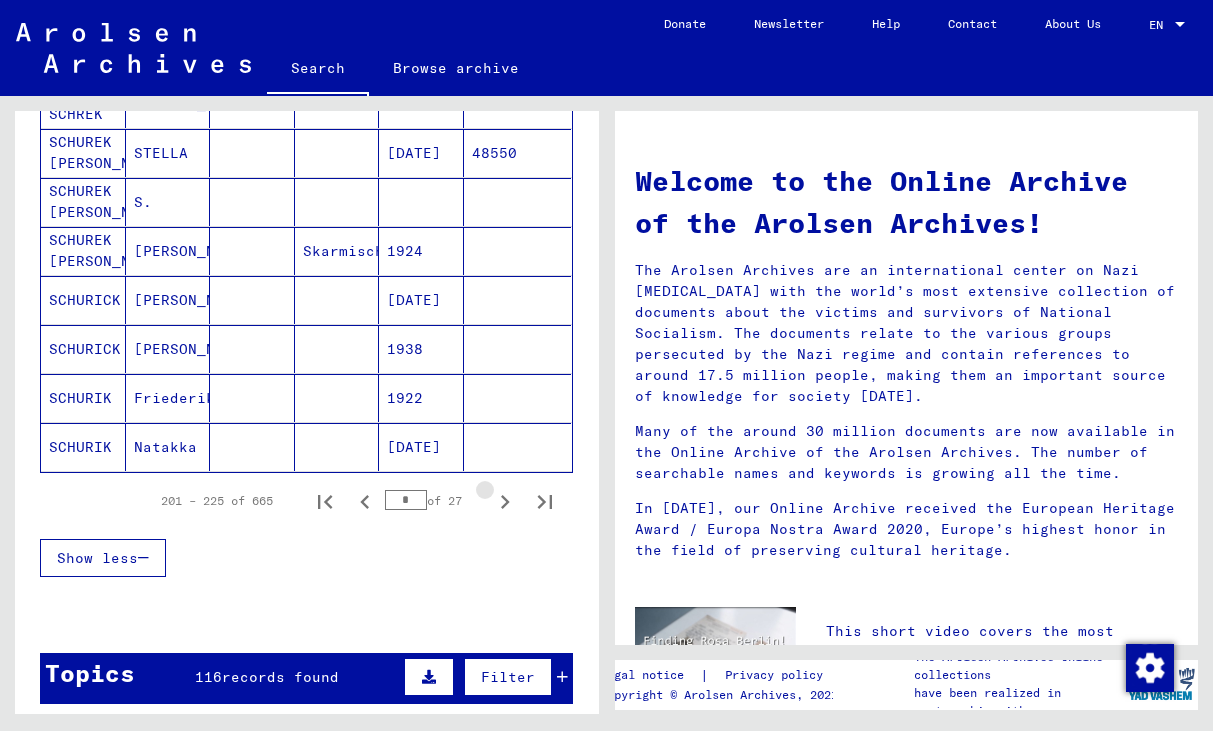 click 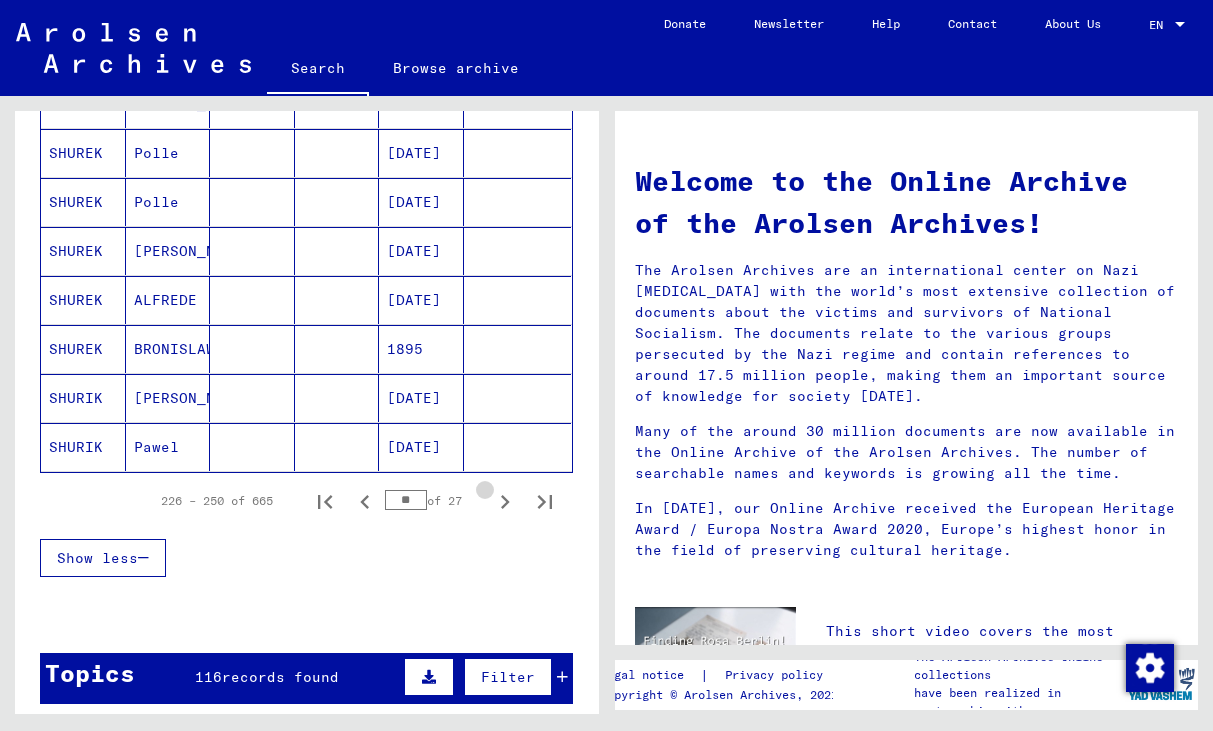 click 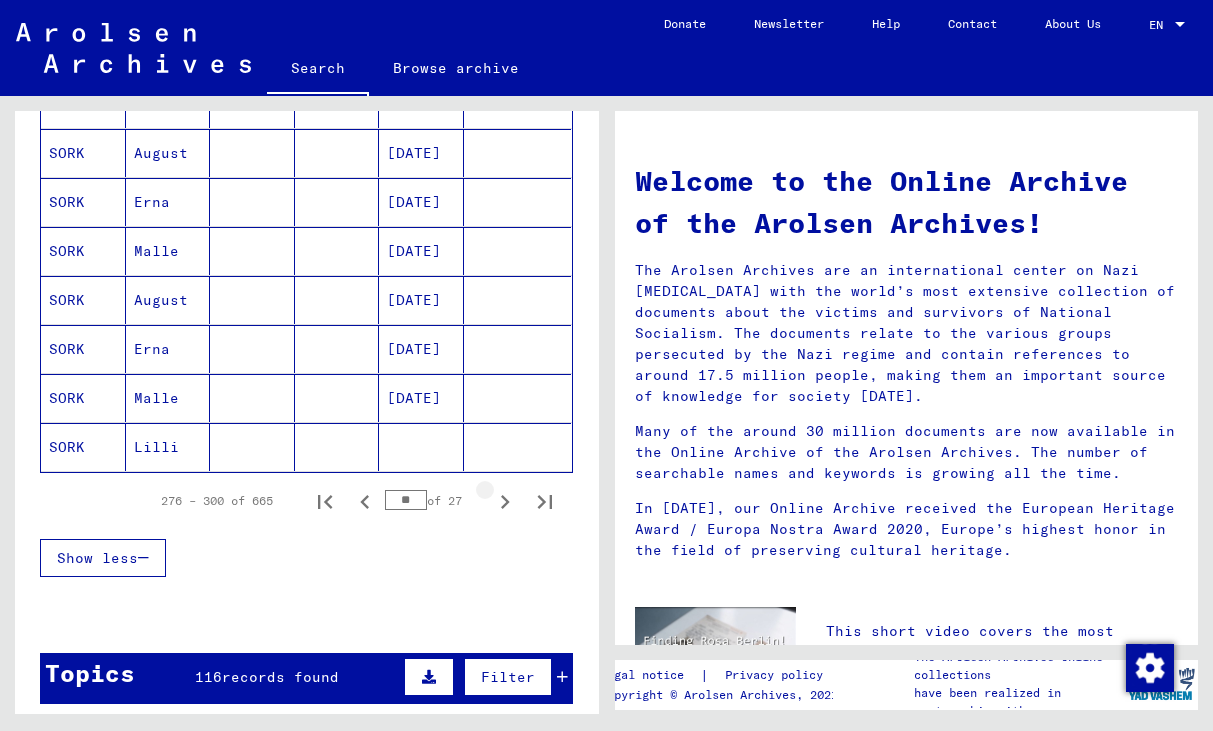 click 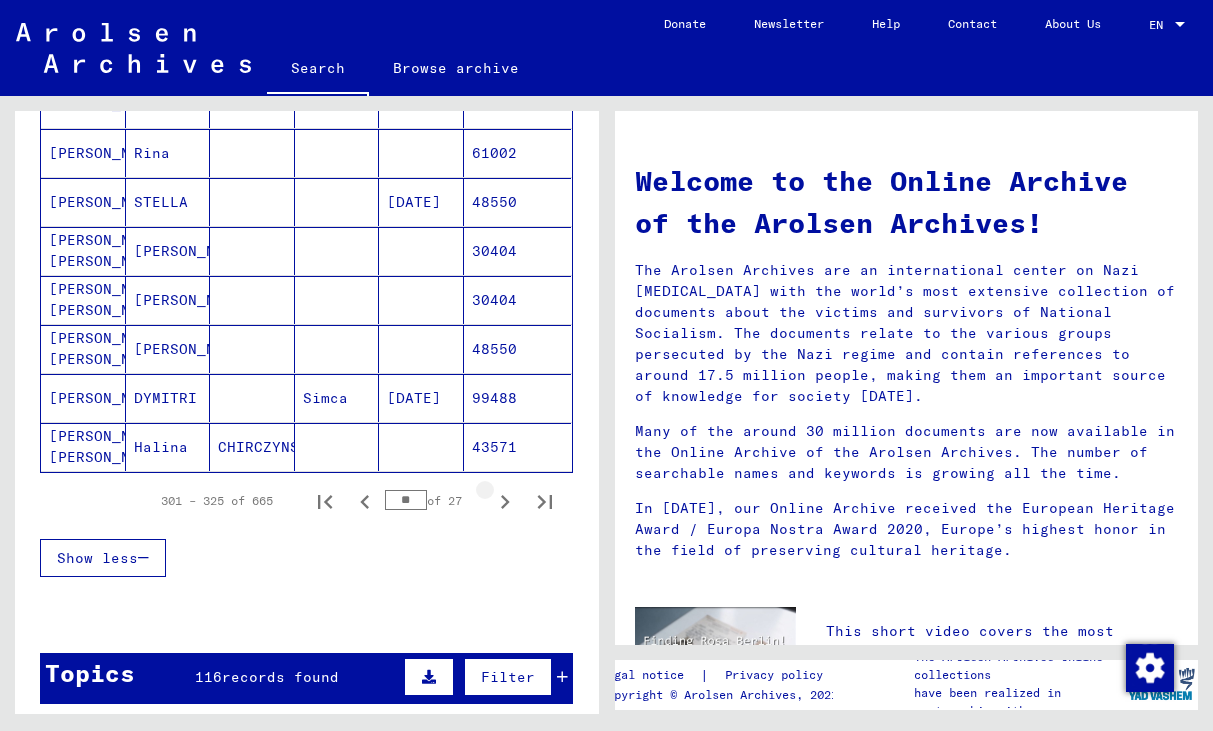 click 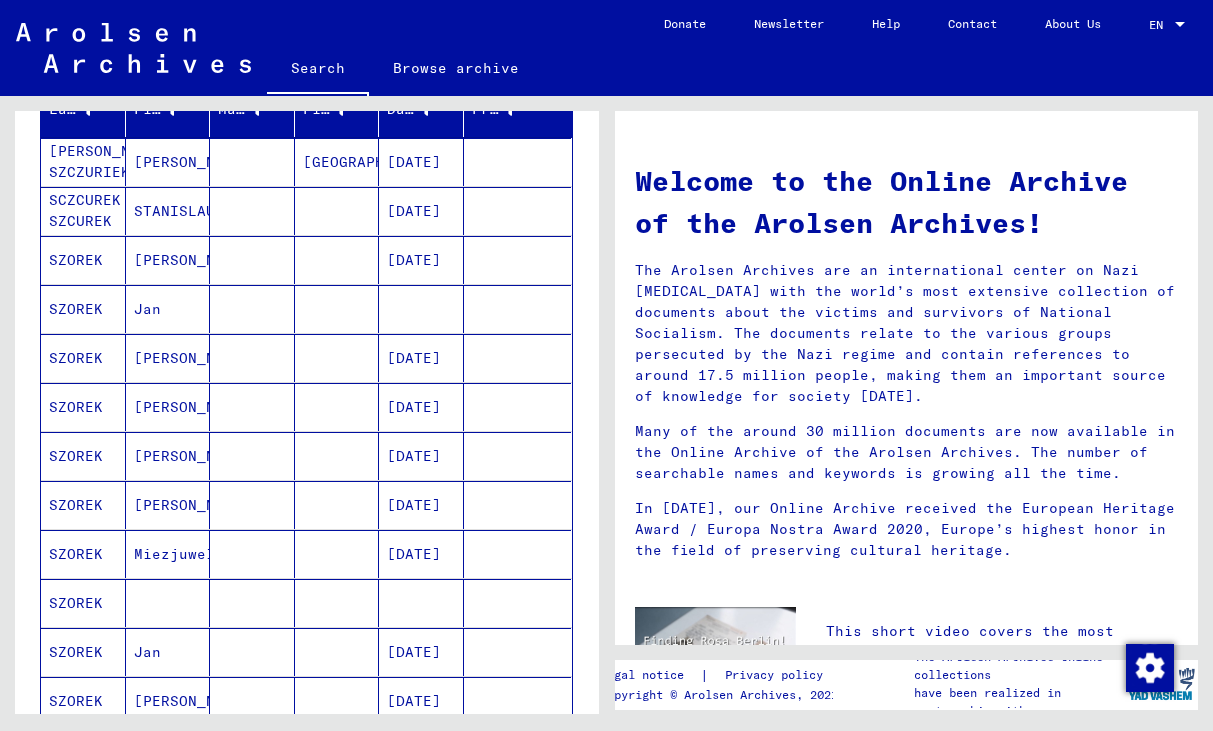 scroll, scrollTop: 265, scrollLeft: 0, axis: vertical 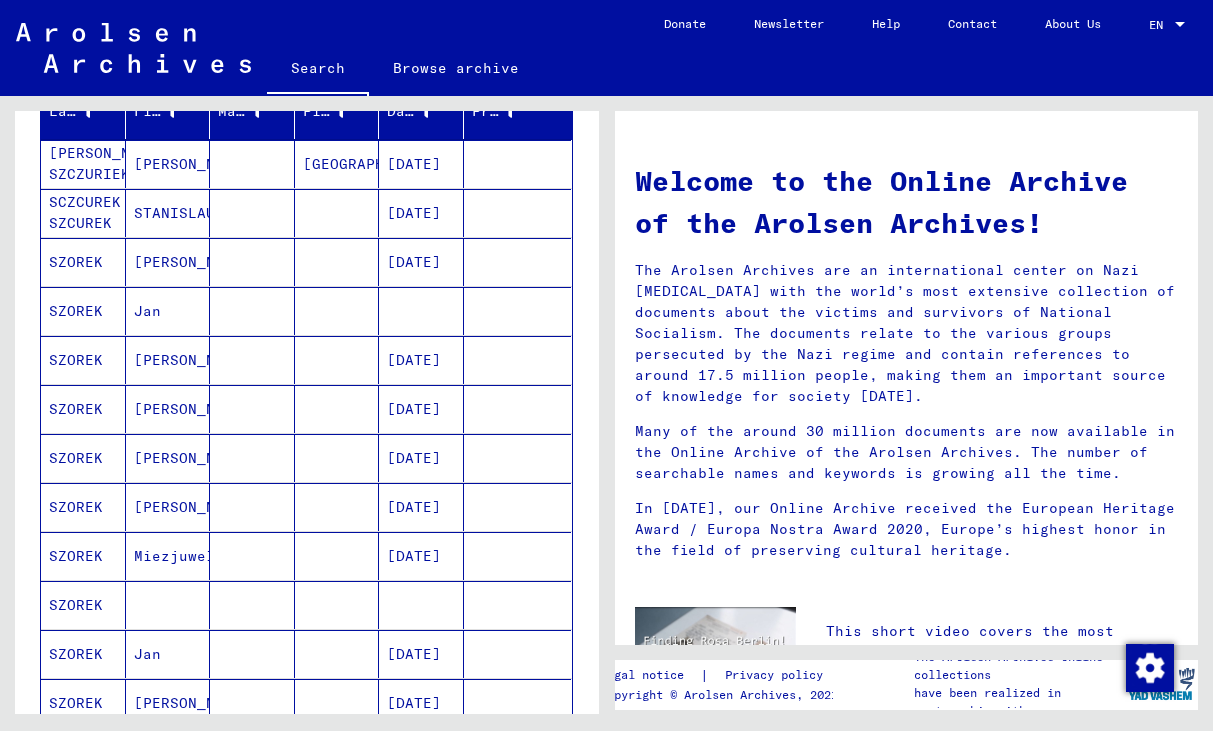 click at bounding box center [252, 556] 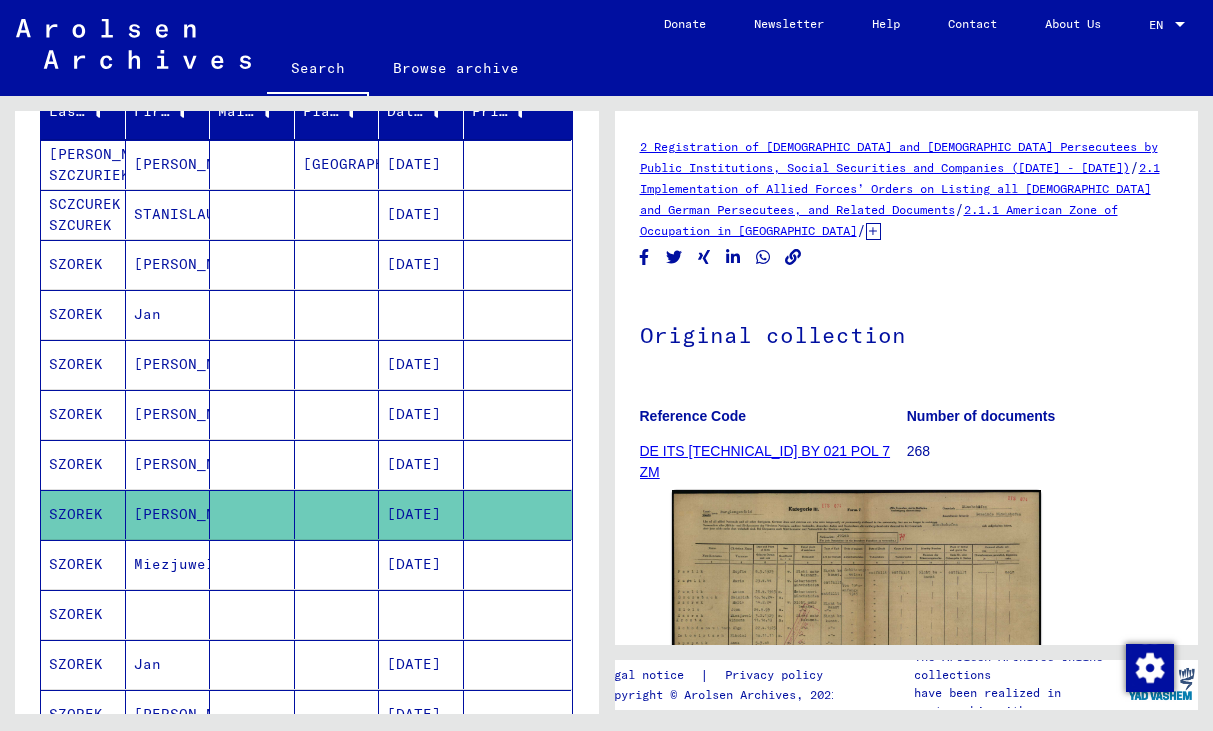 scroll, scrollTop: 0, scrollLeft: 0, axis: both 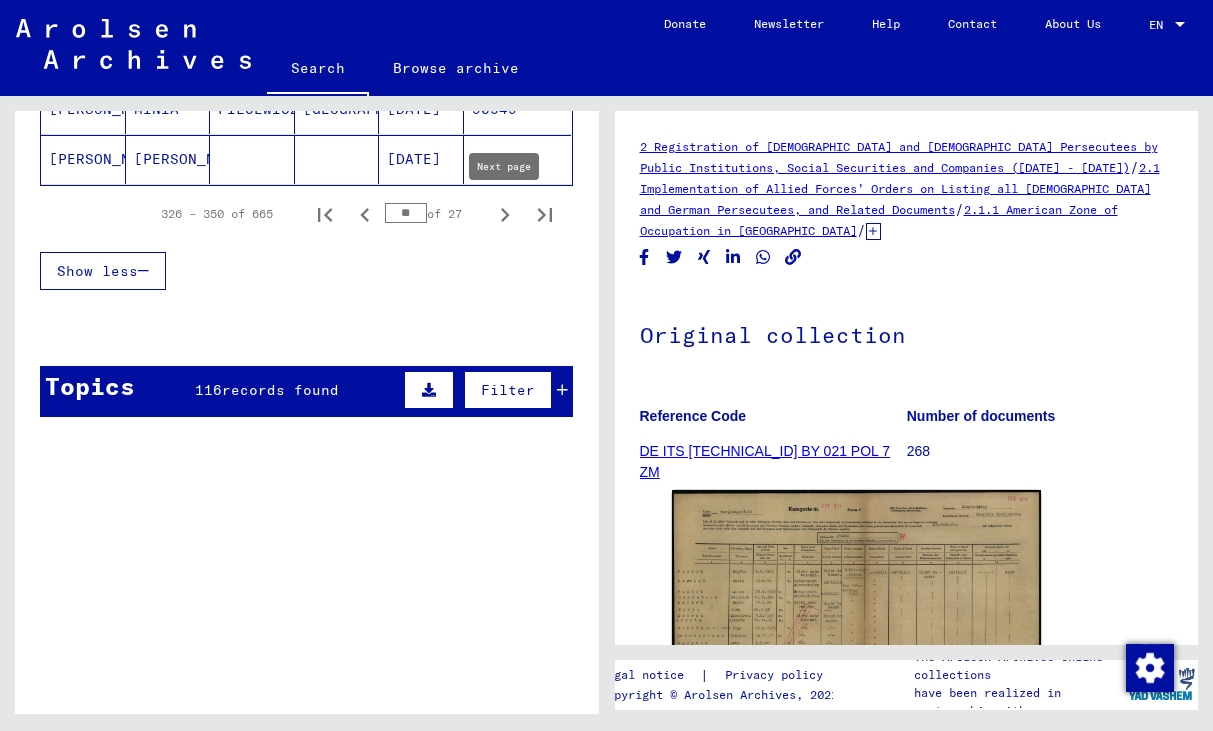 click 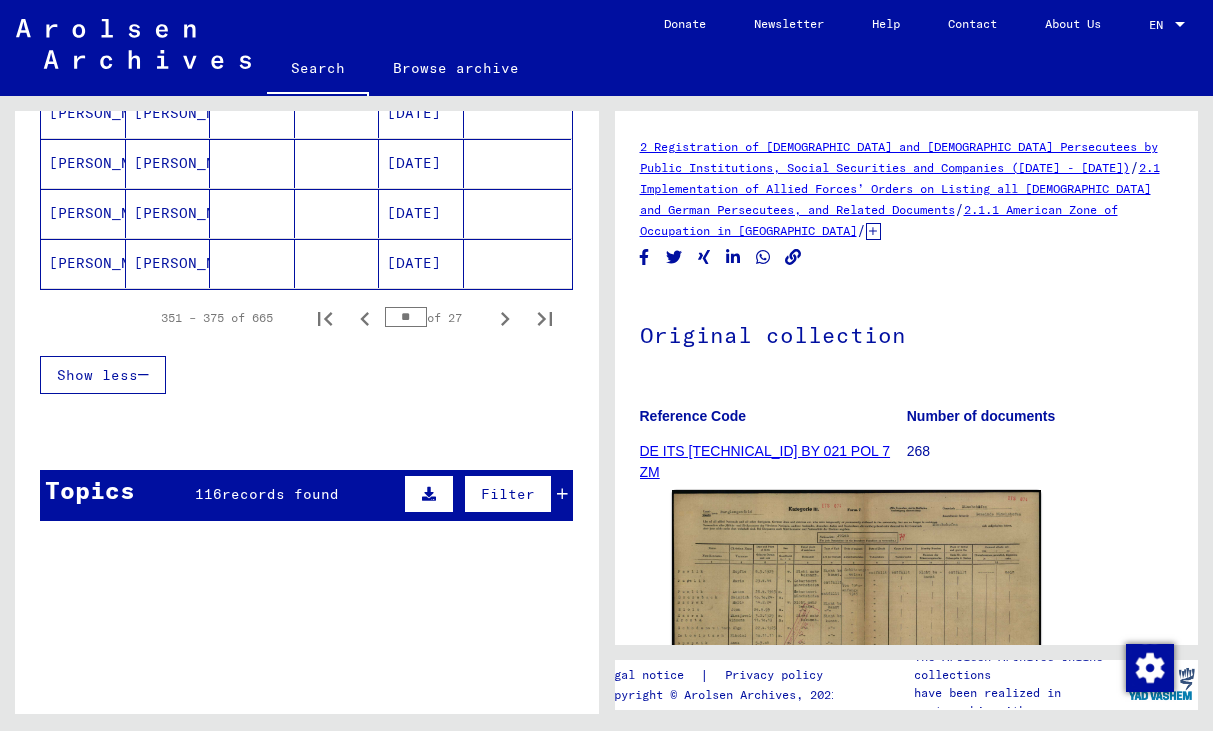 scroll, scrollTop: 1368, scrollLeft: 0, axis: vertical 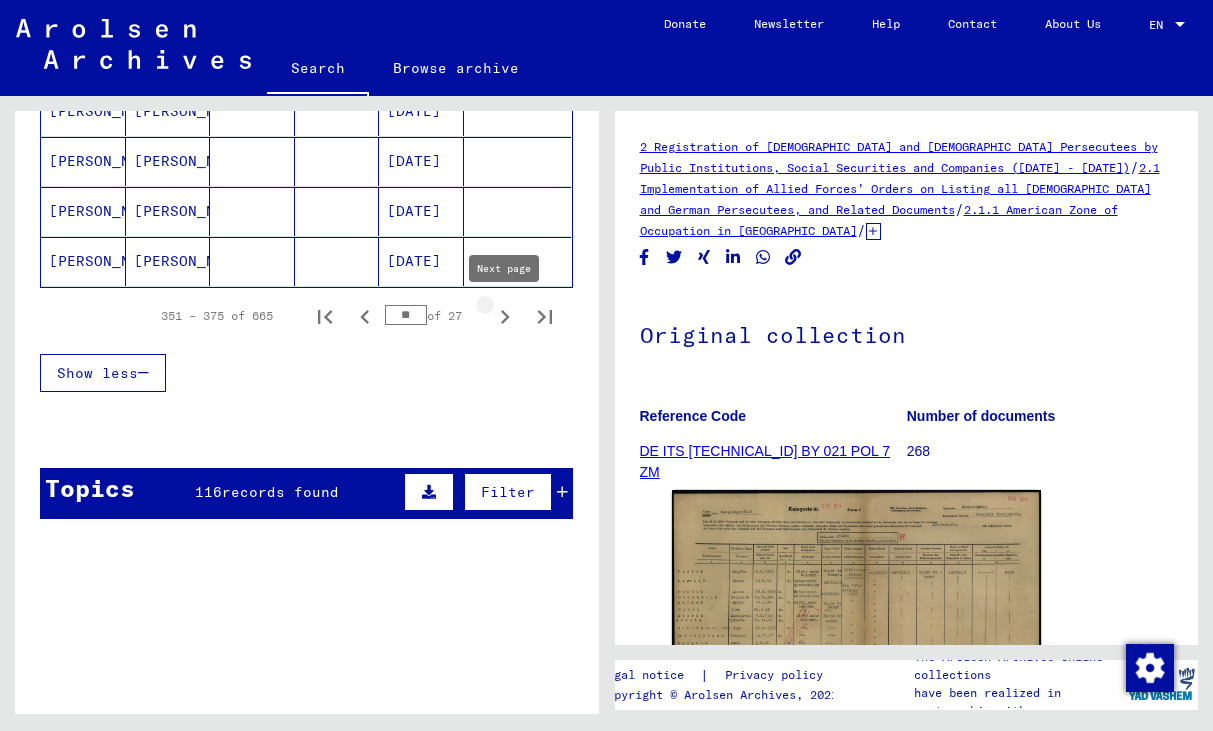click 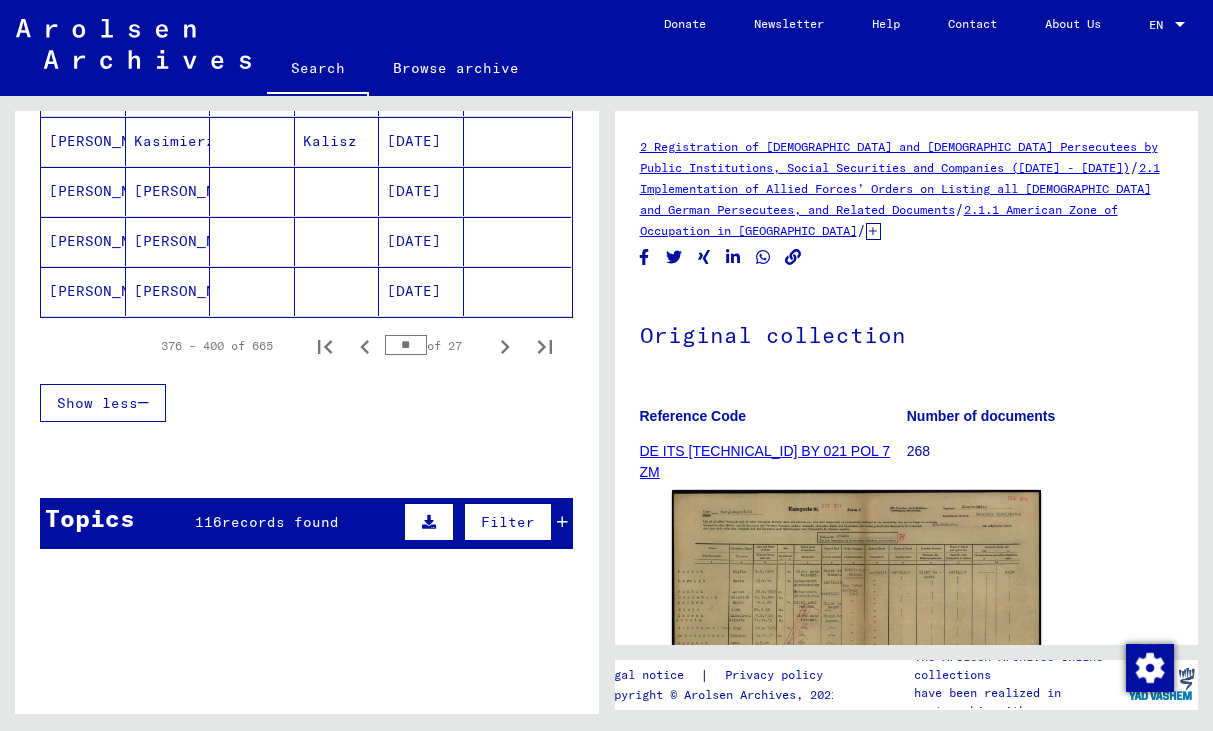 scroll, scrollTop: 1334, scrollLeft: 0, axis: vertical 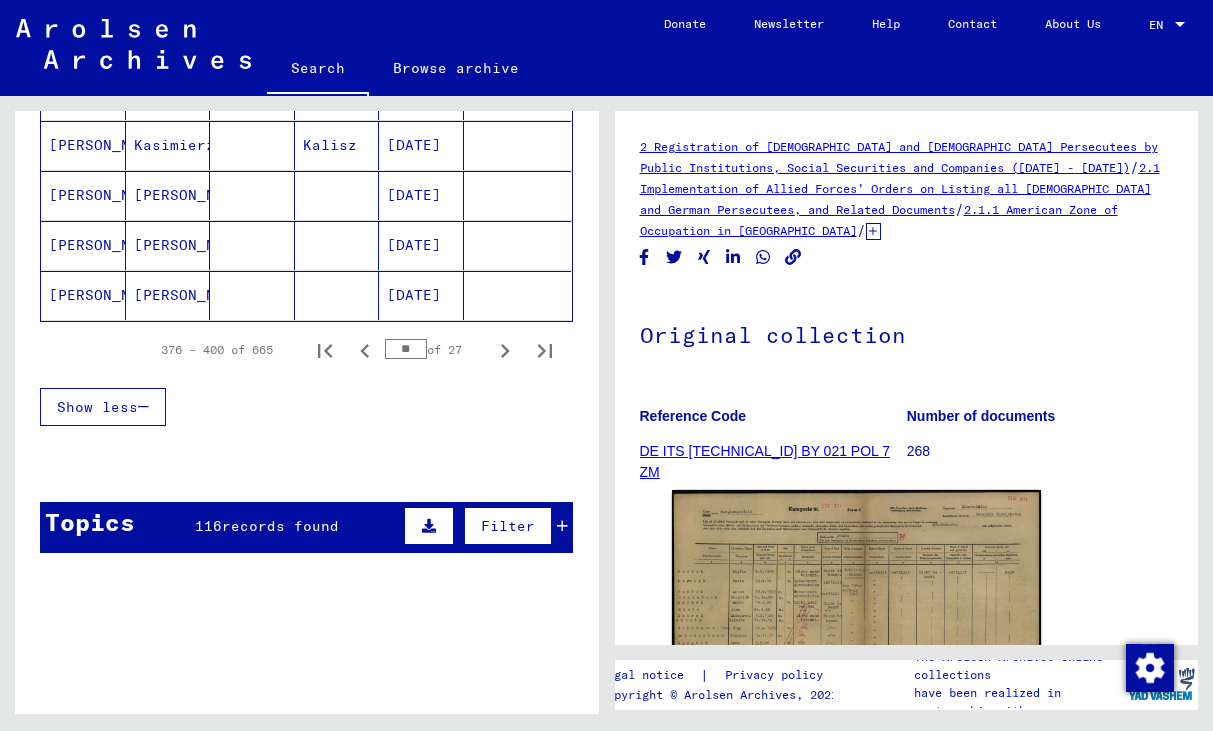 click at bounding box center [337, 245] 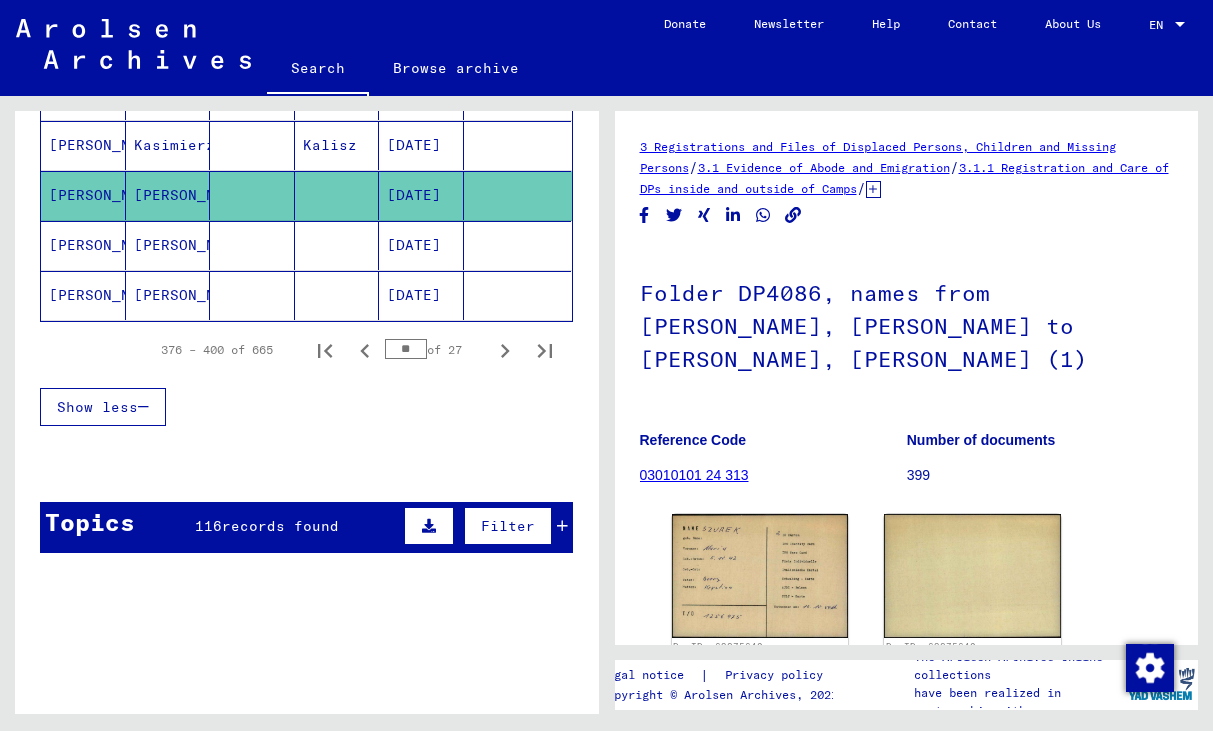 scroll, scrollTop: 0, scrollLeft: 0, axis: both 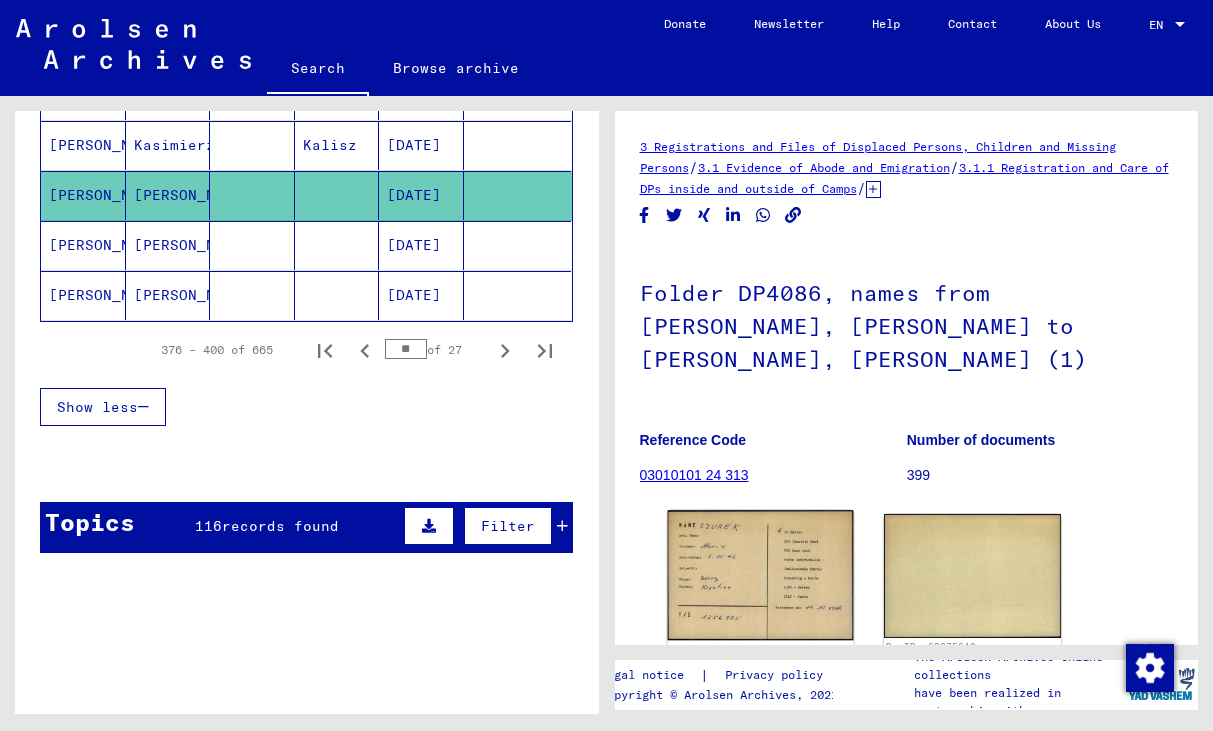 click 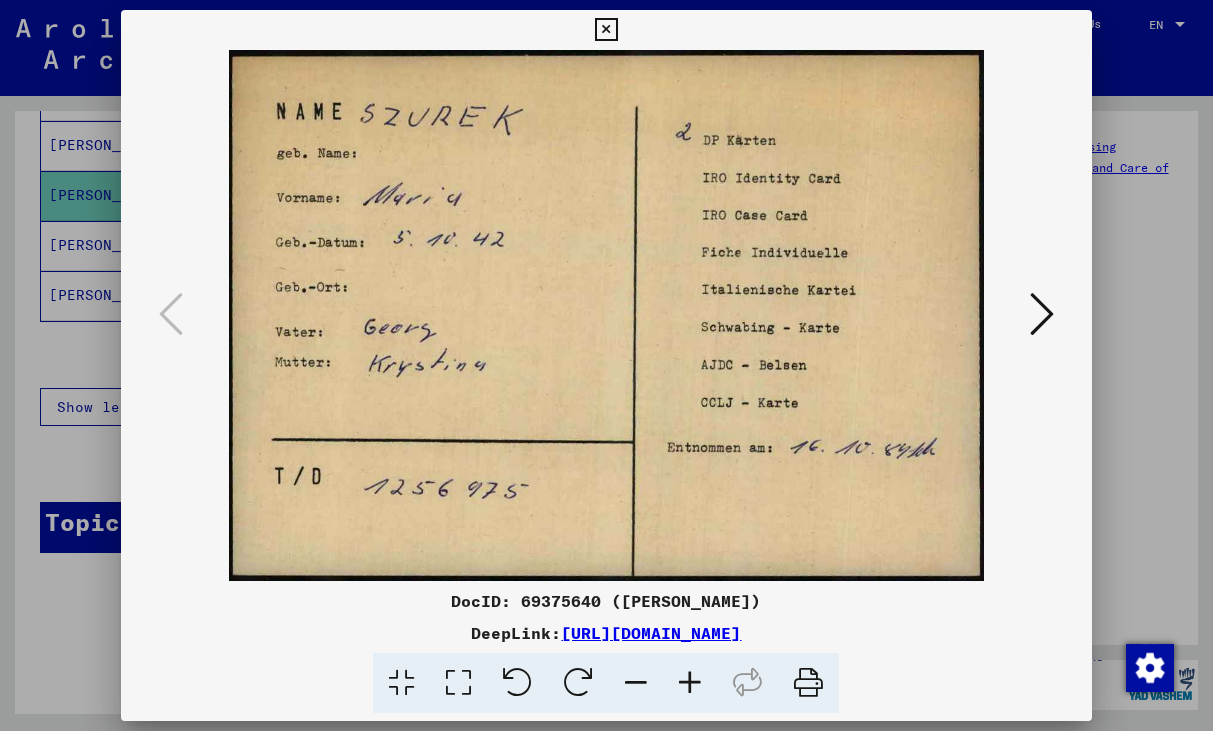 click at bounding box center (606, 30) 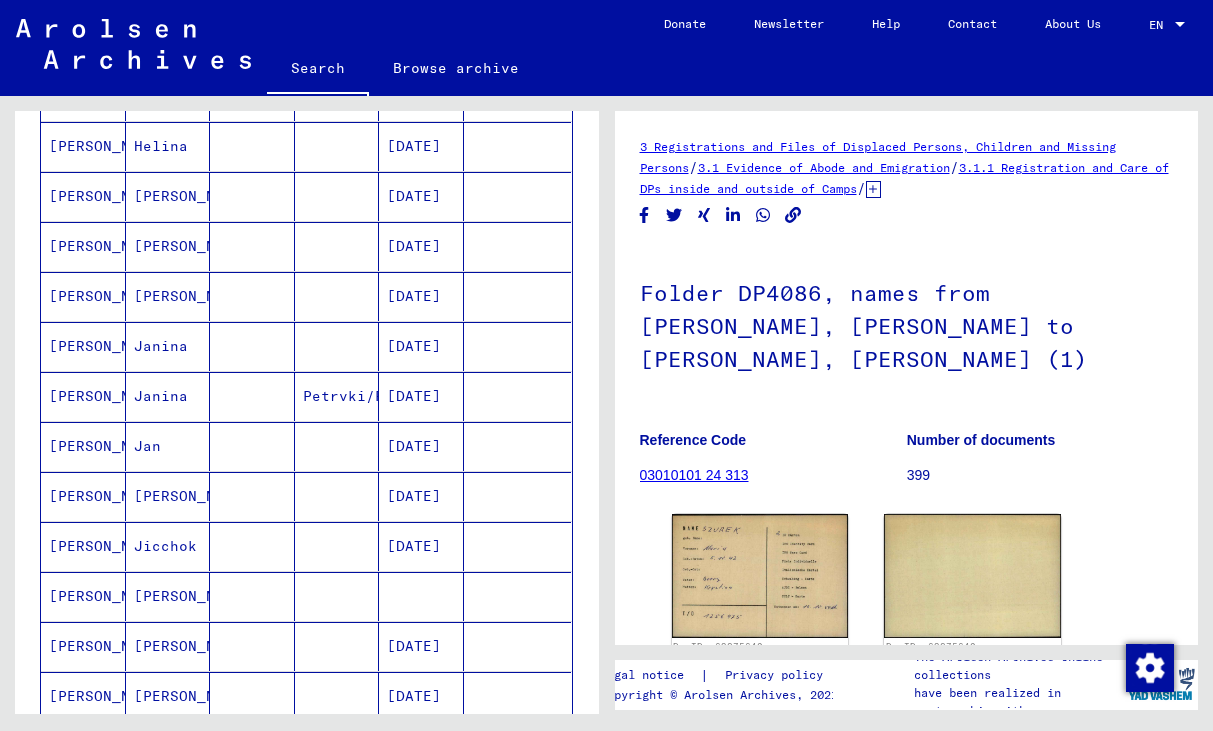 scroll, scrollTop: 1293, scrollLeft: 0, axis: vertical 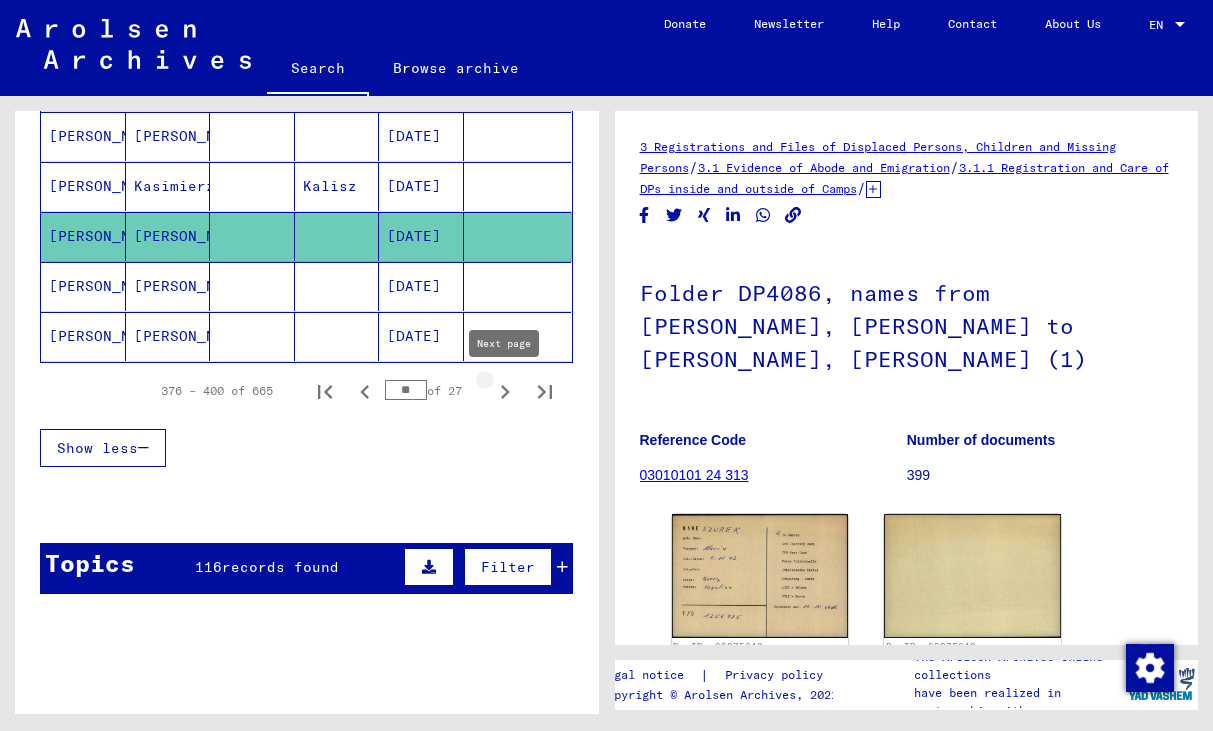 click 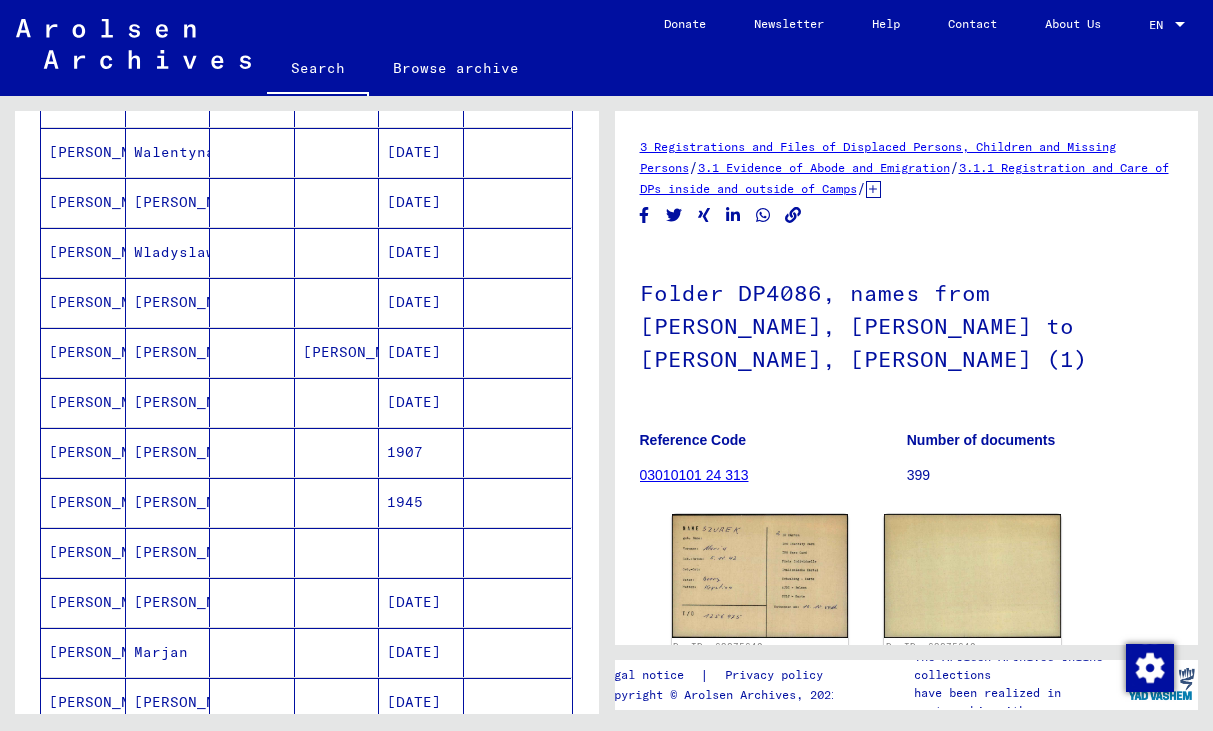 scroll, scrollTop: 1135, scrollLeft: 0, axis: vertical 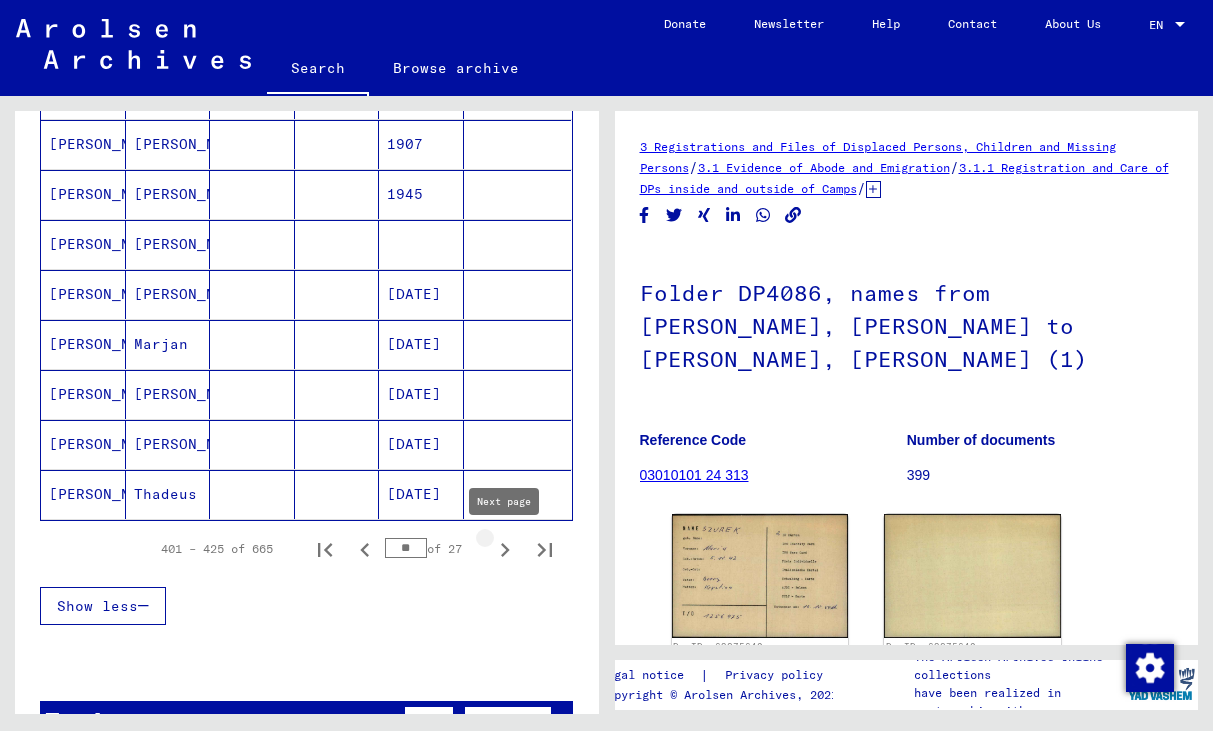 click 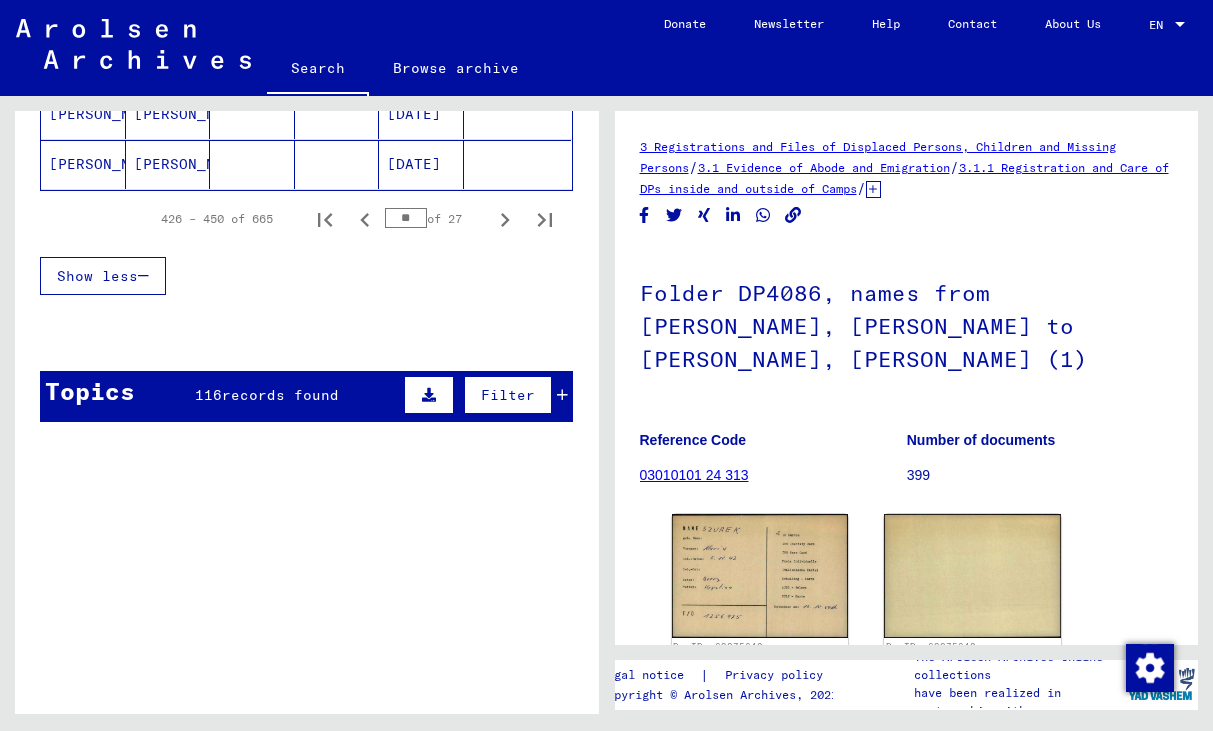 scroll, scrollTop: 1527, scrollLeft: 0, axis: vertical 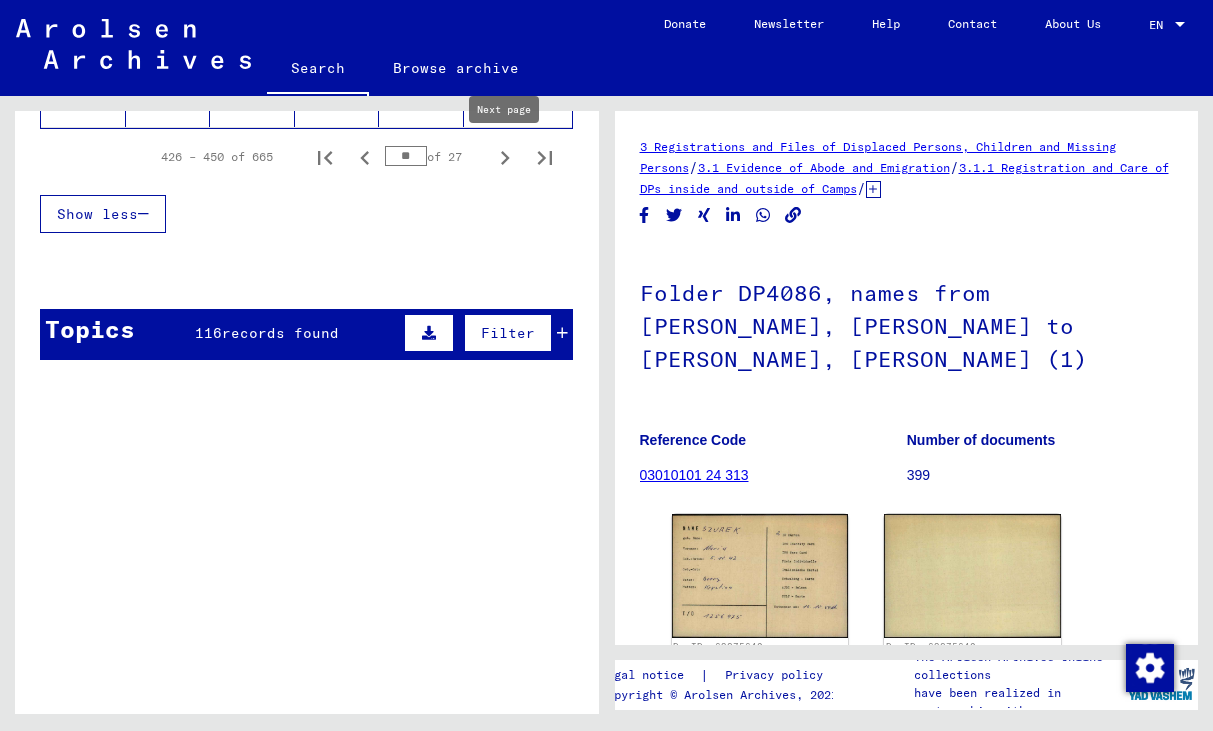 click 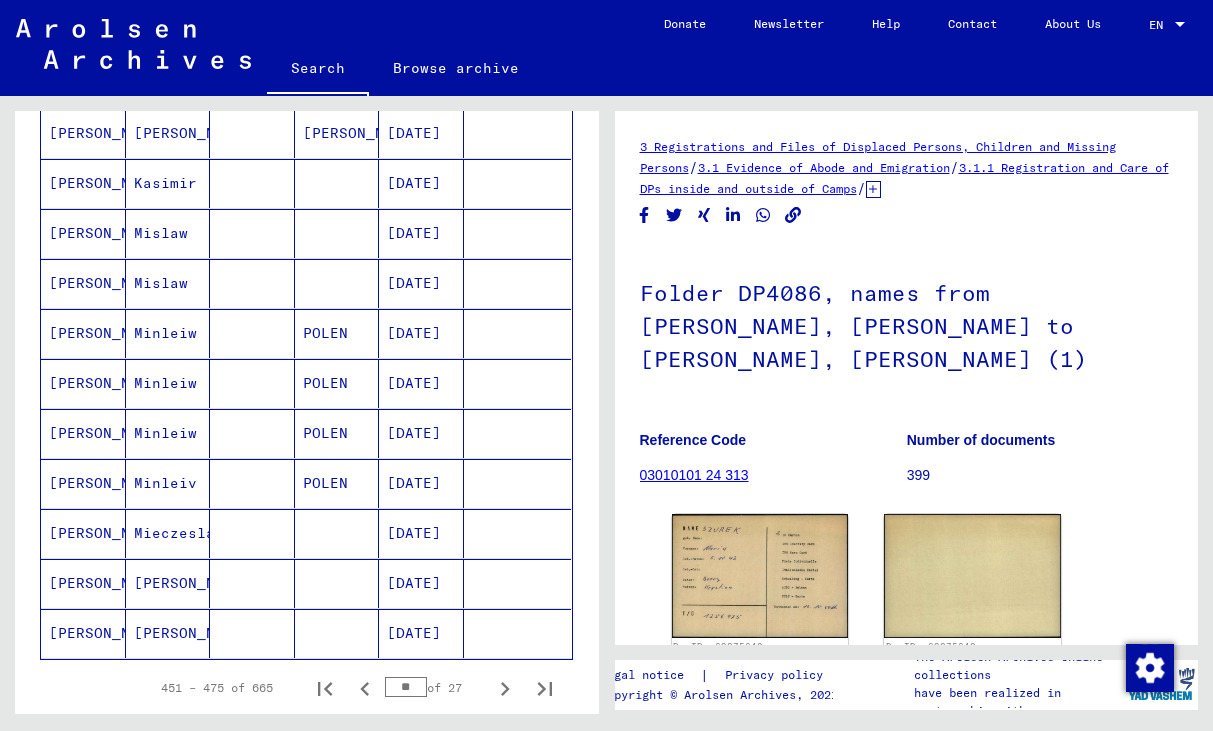 scroll, scrollTop: 1294, scrollLeft: 0, axis: vertical 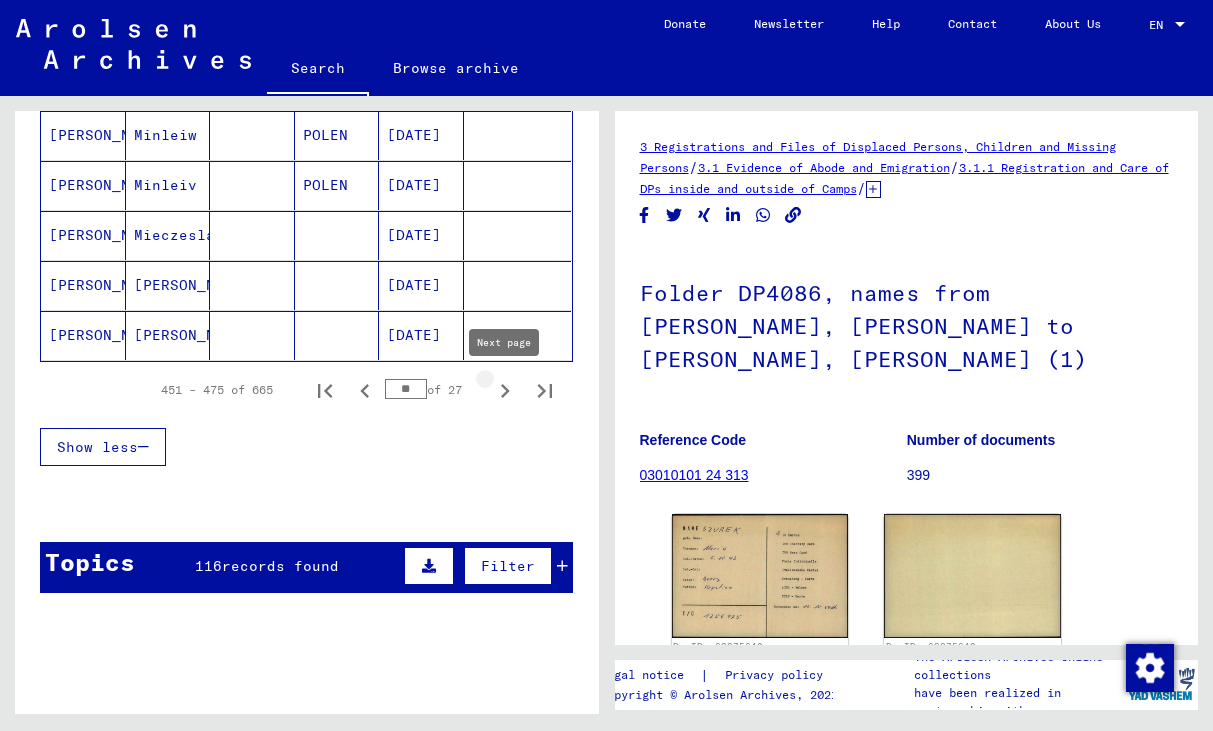 click 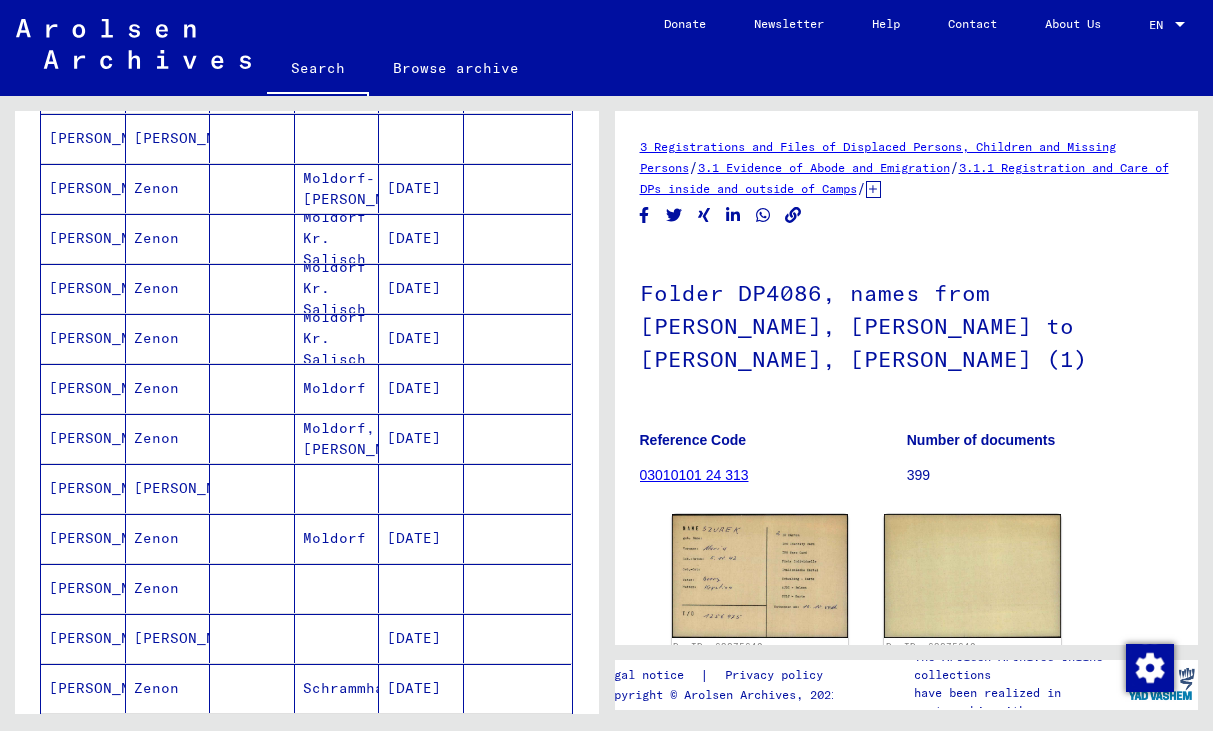 scroll, scrollTop: 1075, scrollLeft: 0, axis: vertical 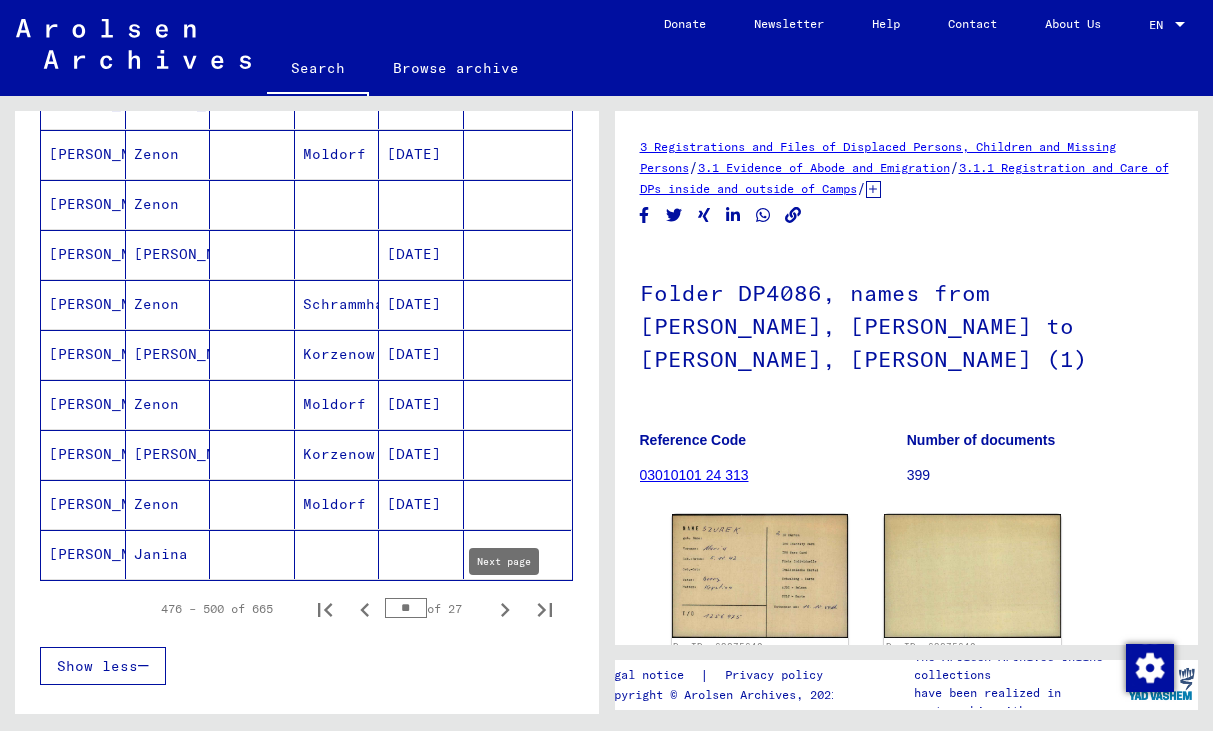 click 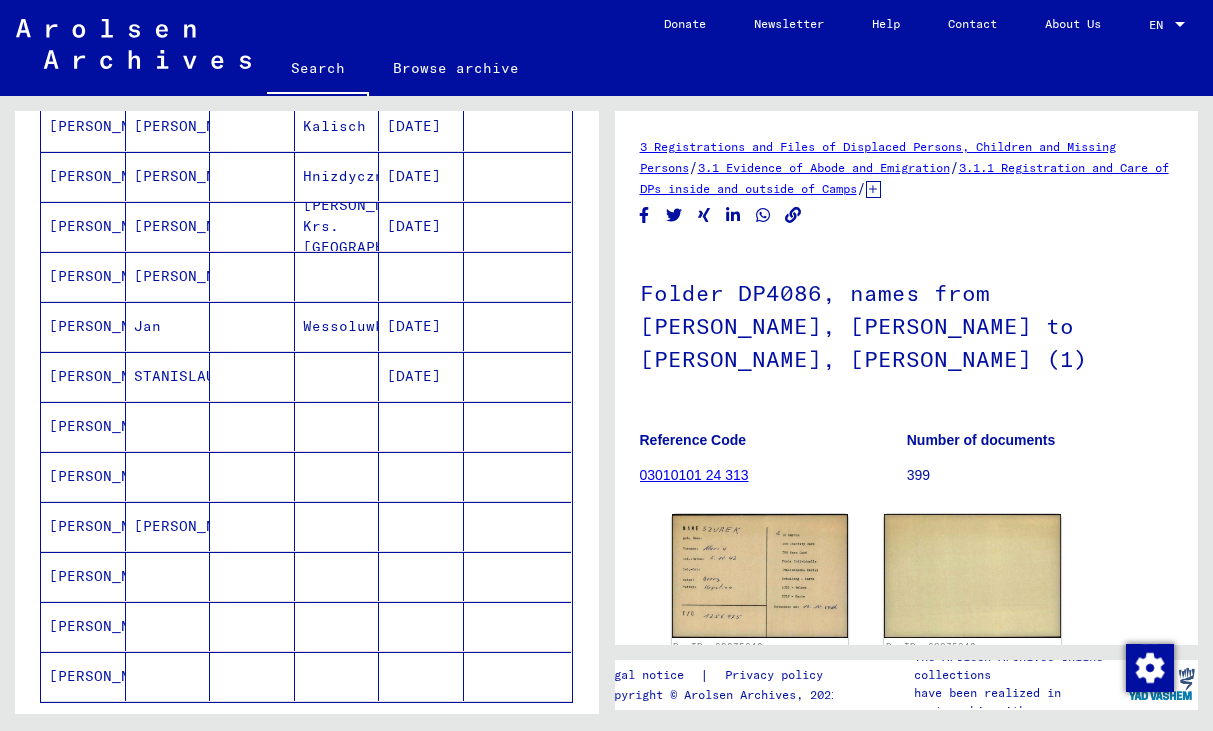 scroll, scrollTop: 914, scrollLeft: 0, axis: vertical 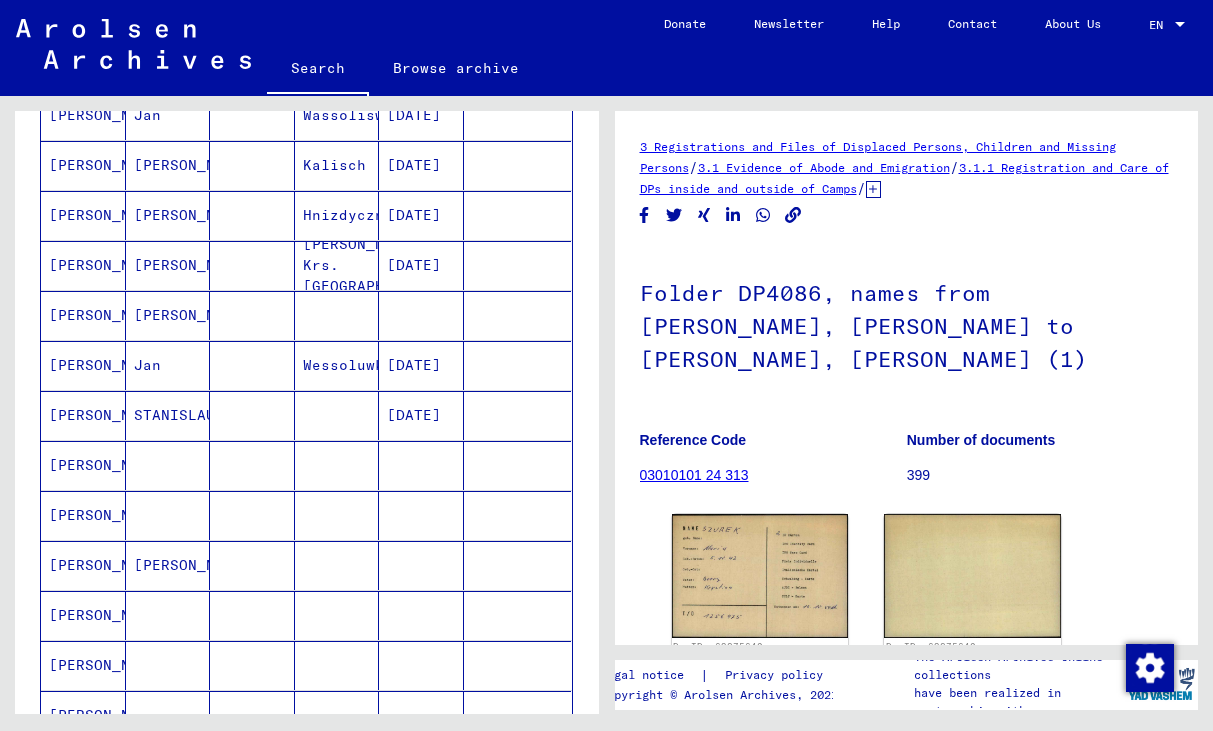 click at bounding box center [168, 515] 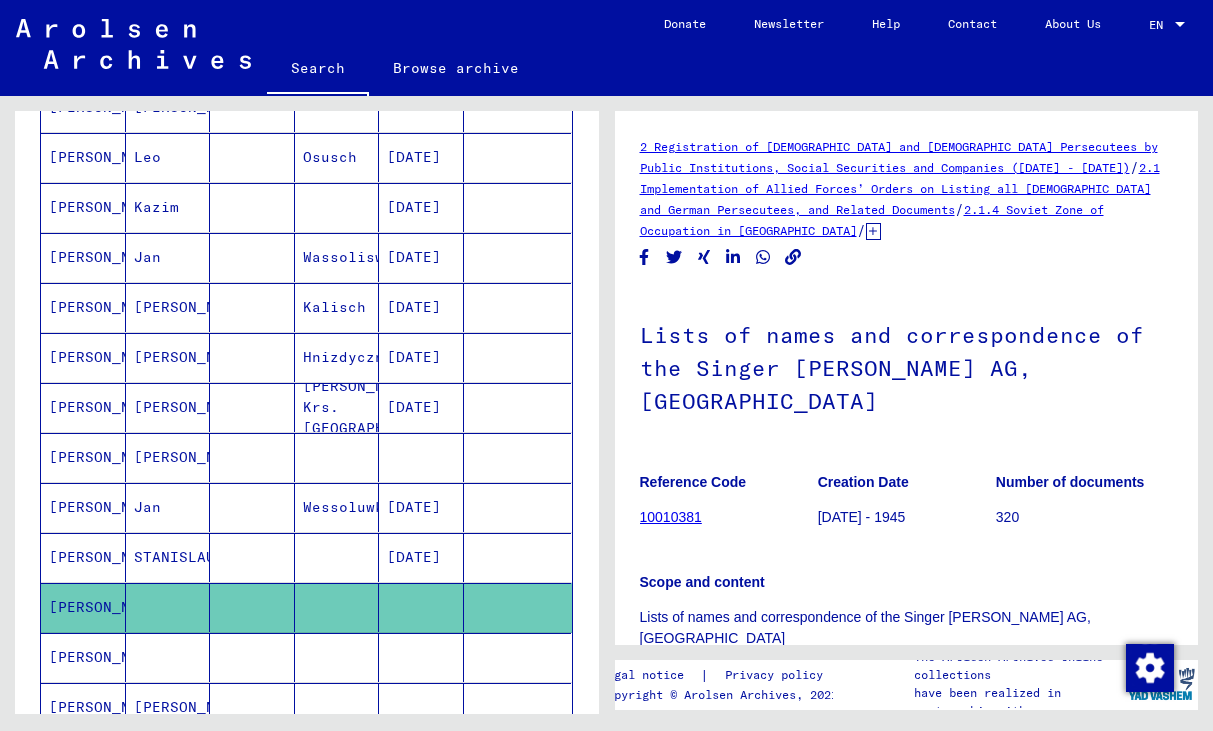 scroll, scrollTop: 772, scrollLeft: 0, axis: vertical 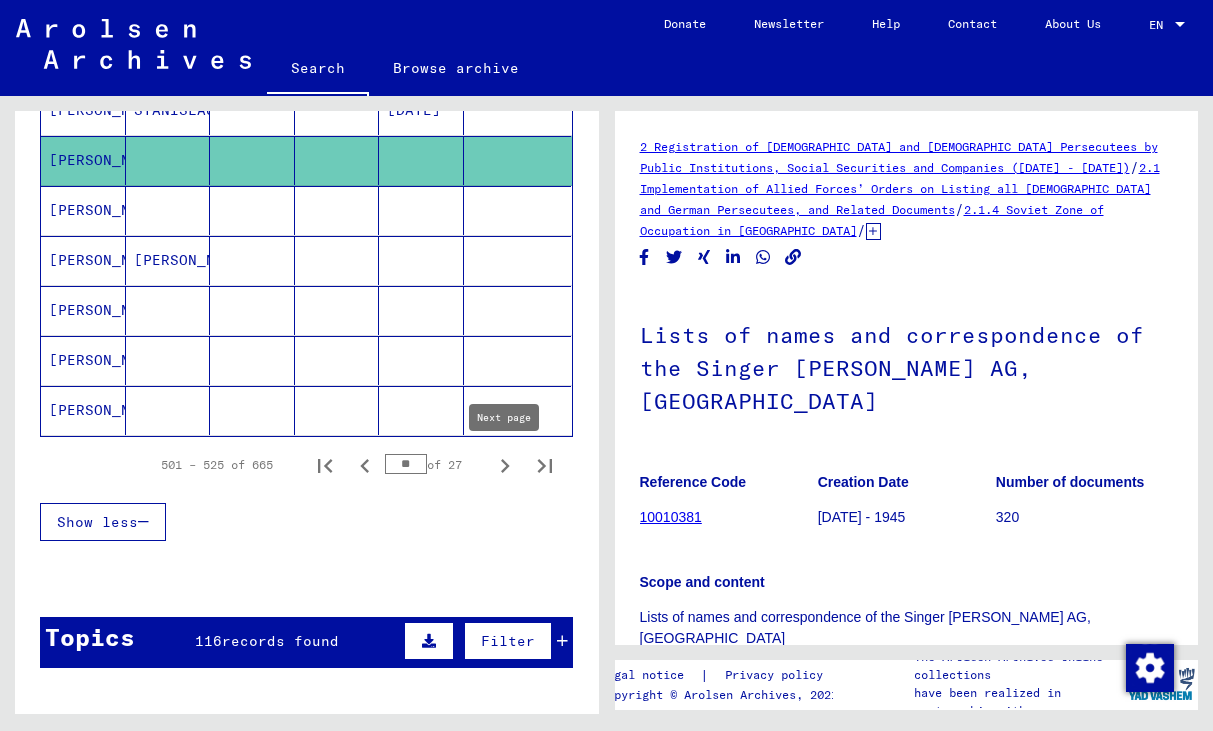 click 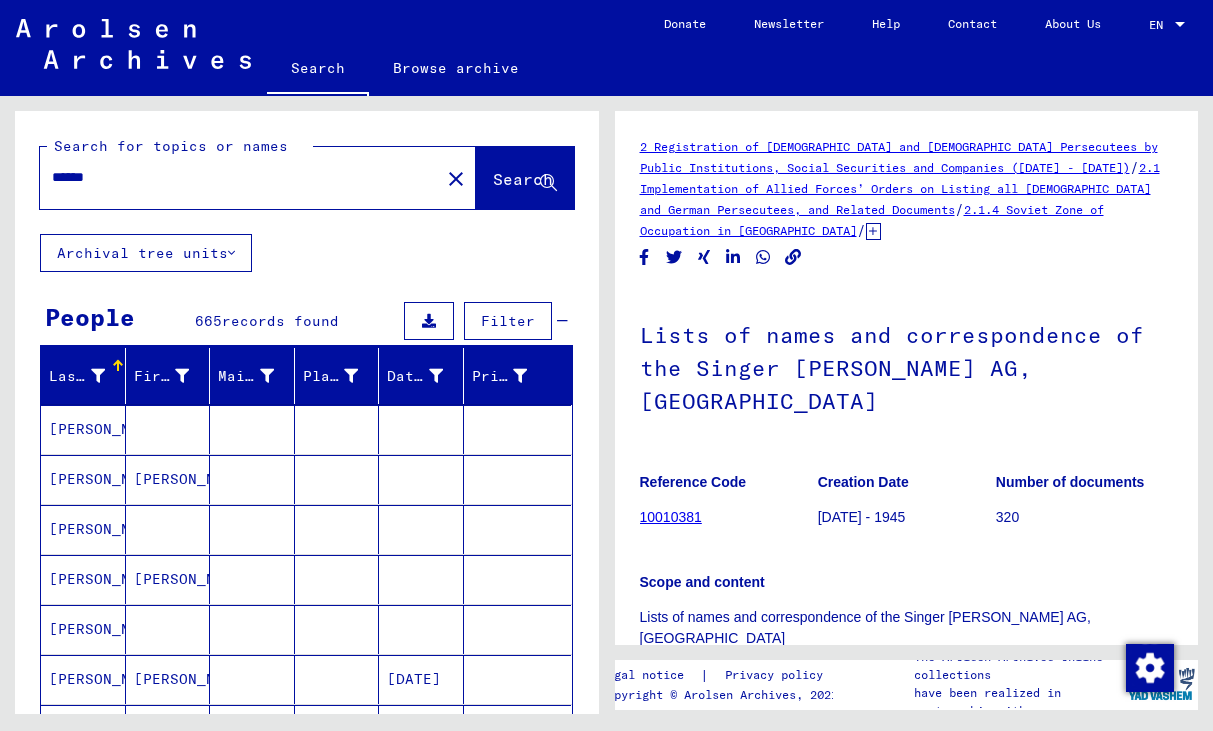 scroll, scrollTop: 0, scrollLeft: 0, axis: both 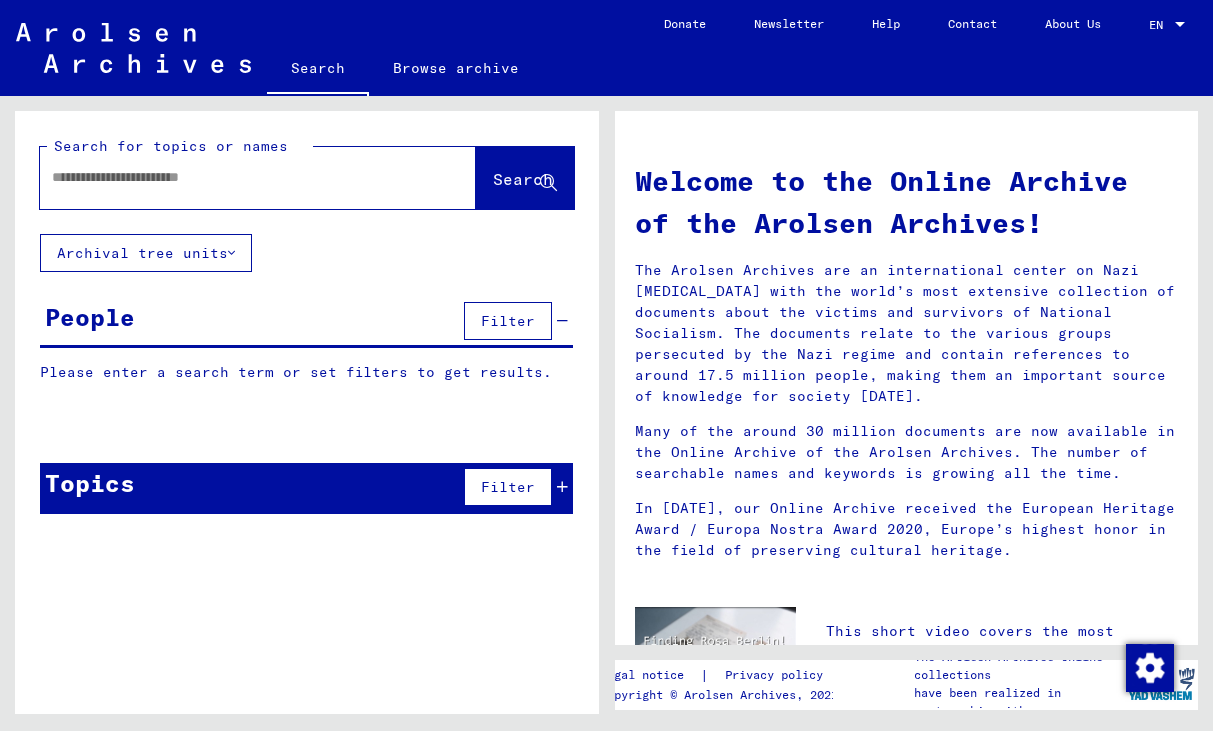 click at bounding box center [234, 177] 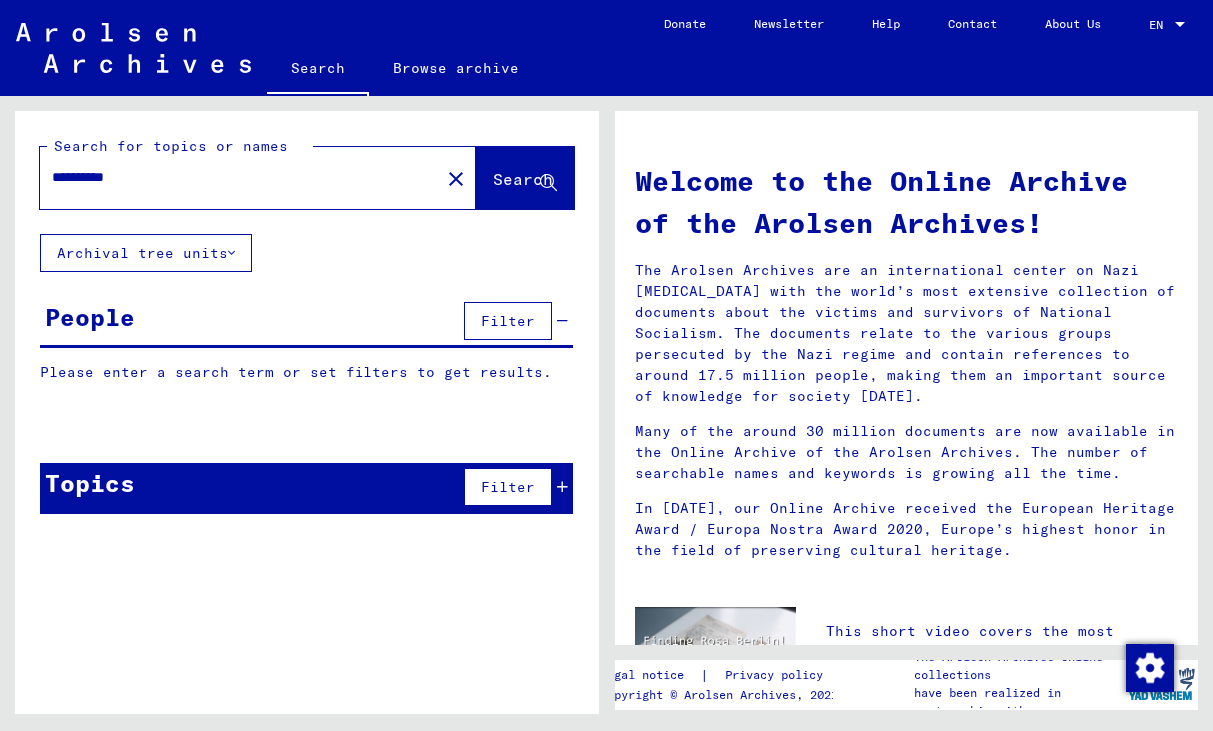 type on "**********" 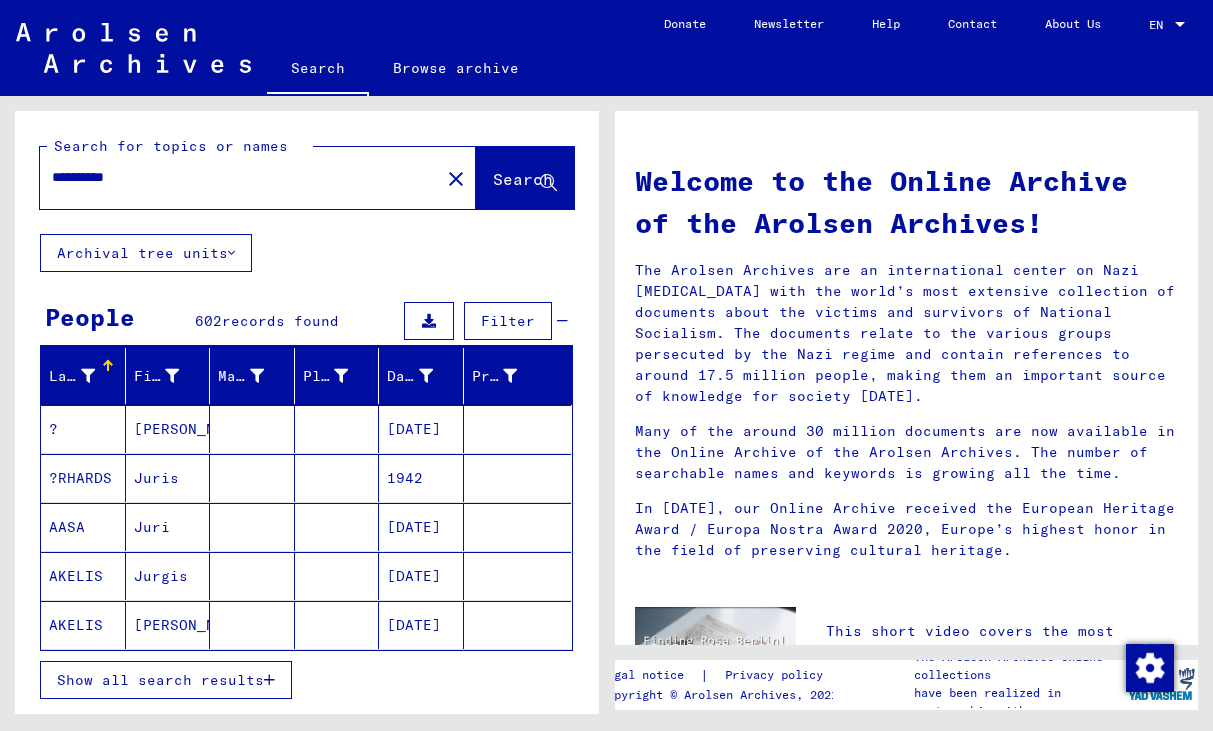click on "Show all search results" at bounding box center (160, 680) 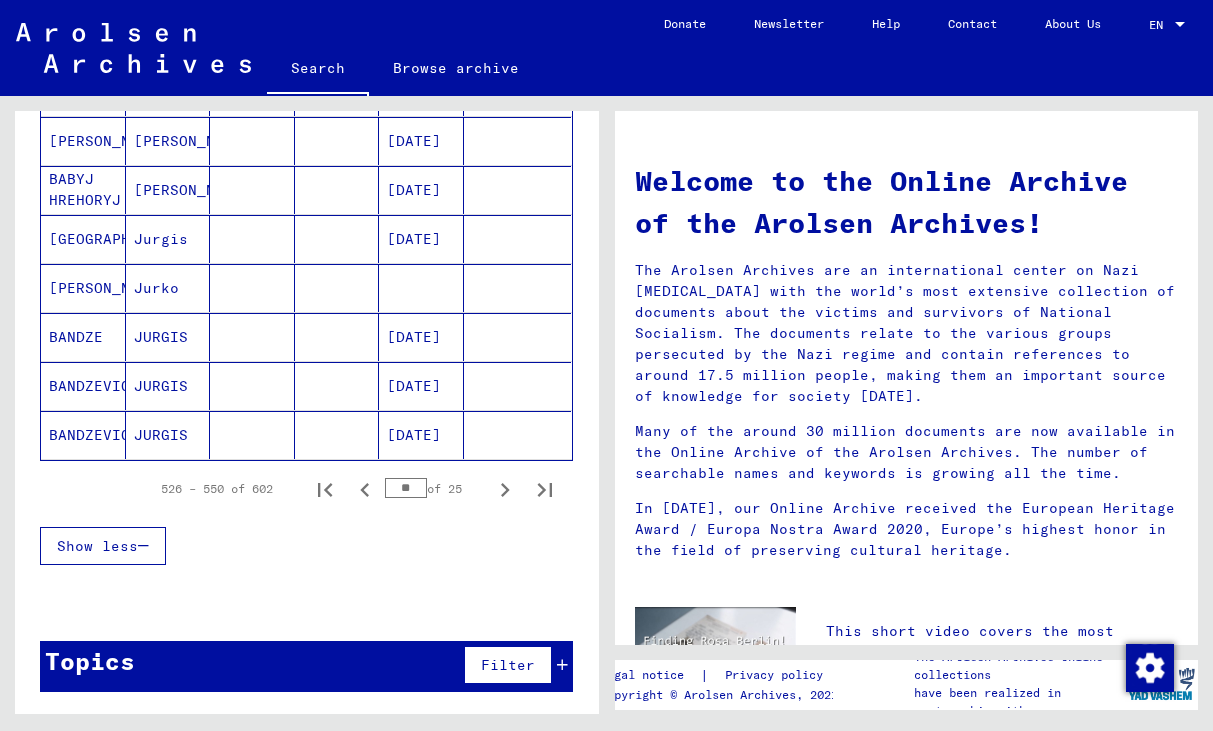 scroll, scrollTop: 1170, scrollLeft: 0, axis: vertical 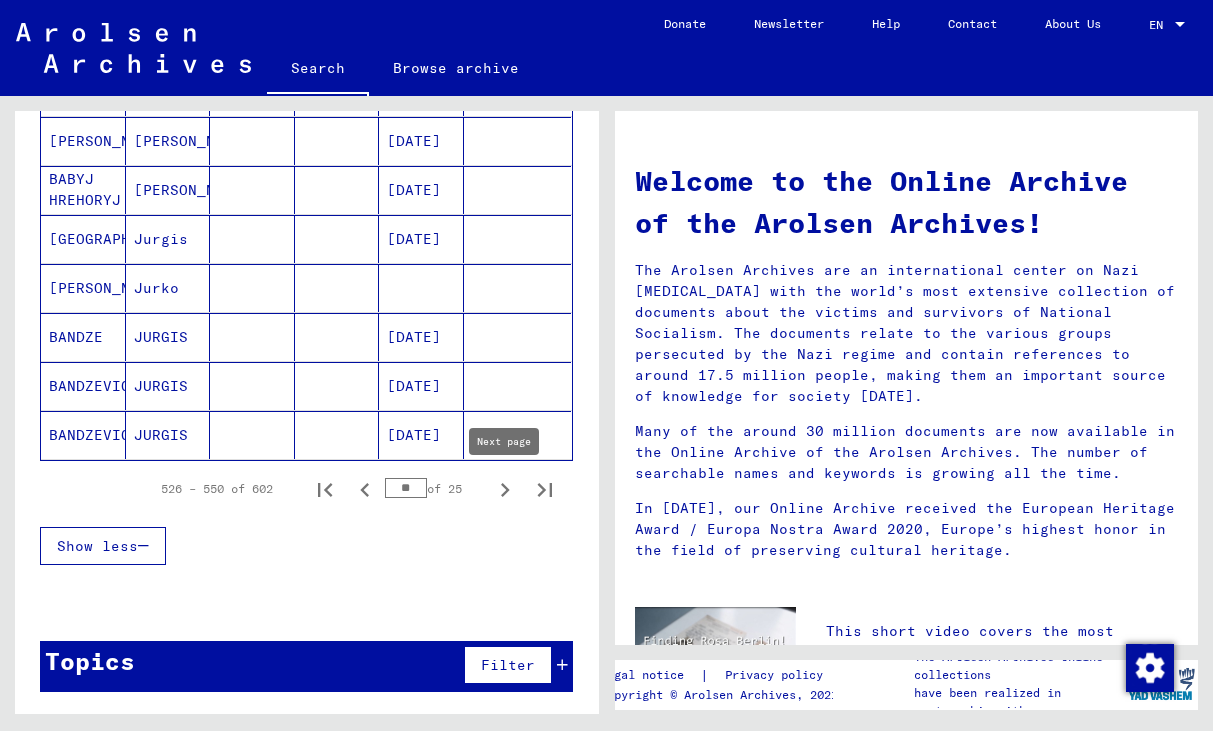 click 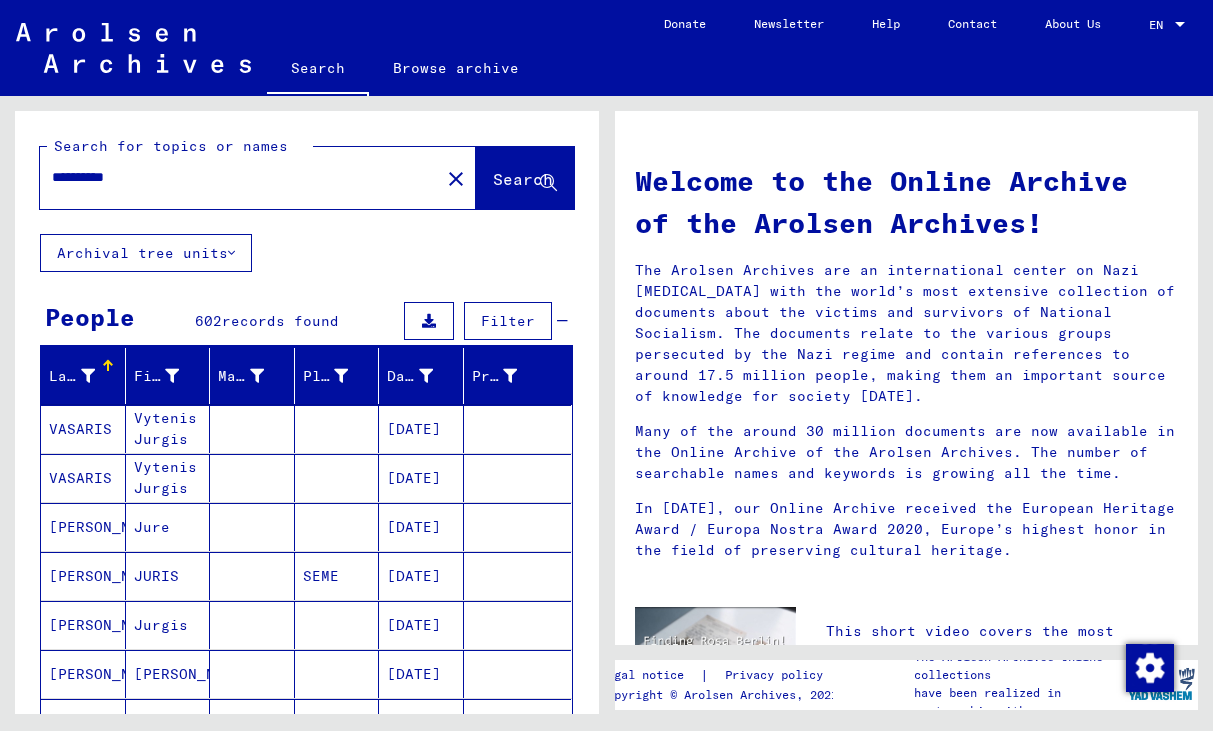 scroll, scrollTop: 0, scrollLeft: 0, axis: both 